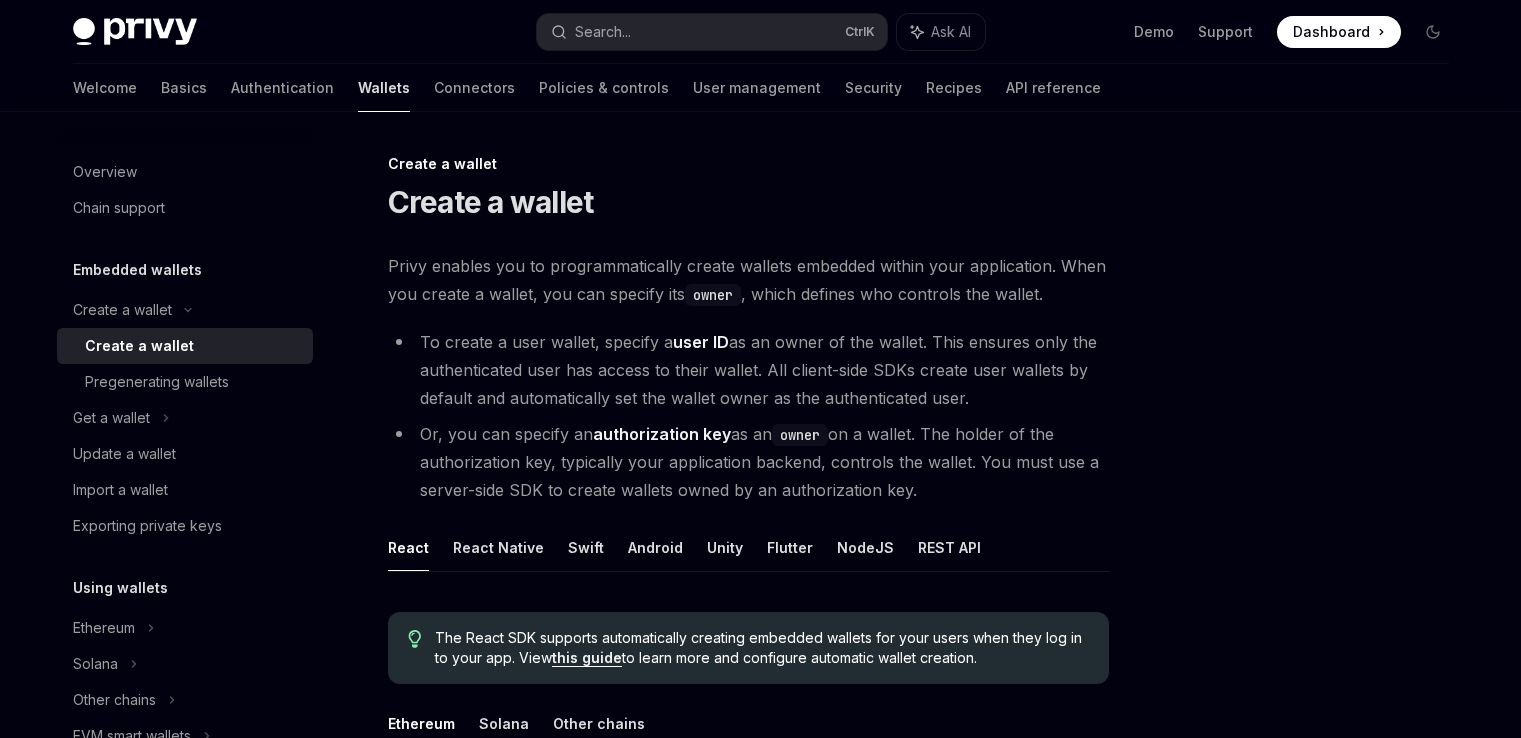 scroll, scrollTop: 1645, scrollLeft: 0, axis: vertical 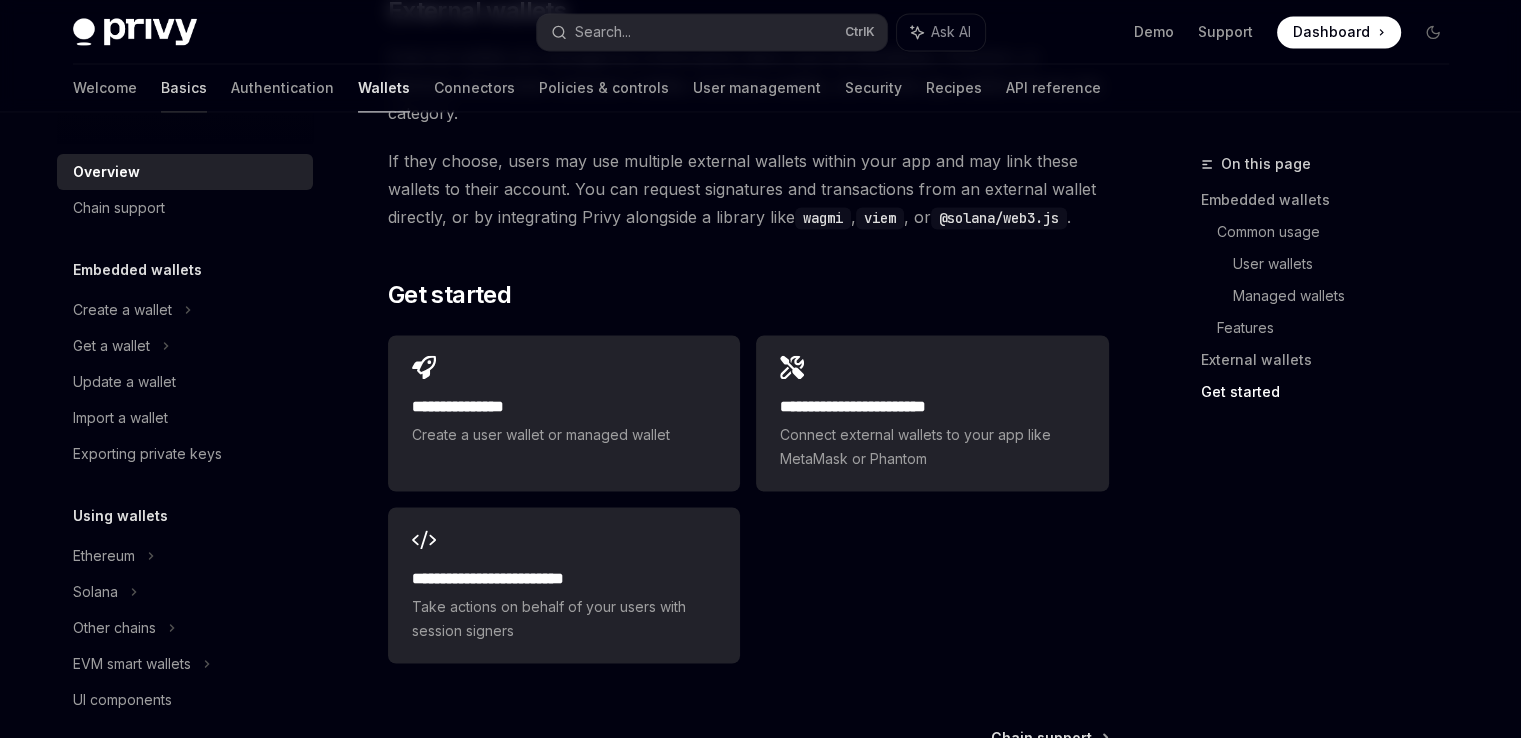 click on "Basics" at bounding box center (184, 88) 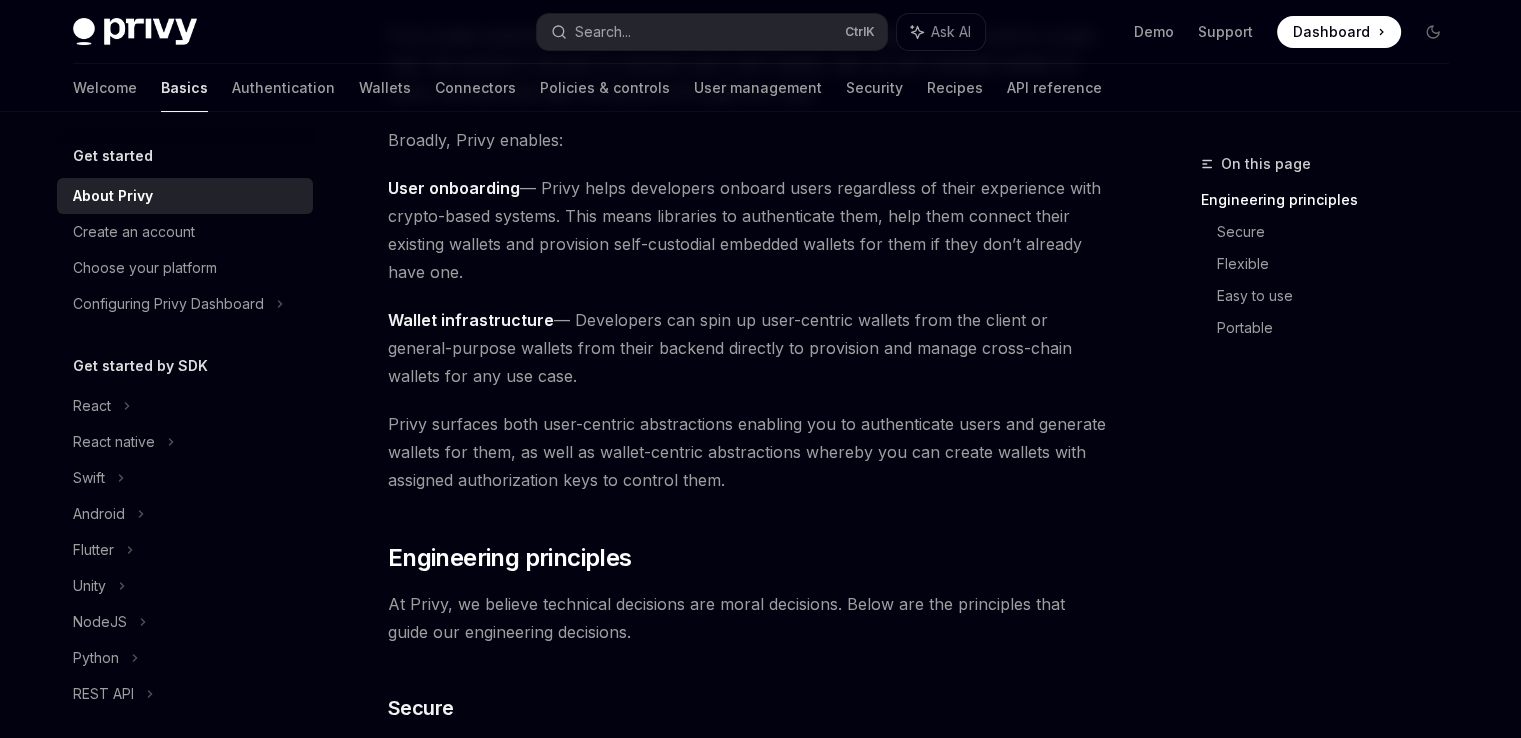 scroll, scrollTop: 235, scrollLeft: 0, axis: vertical 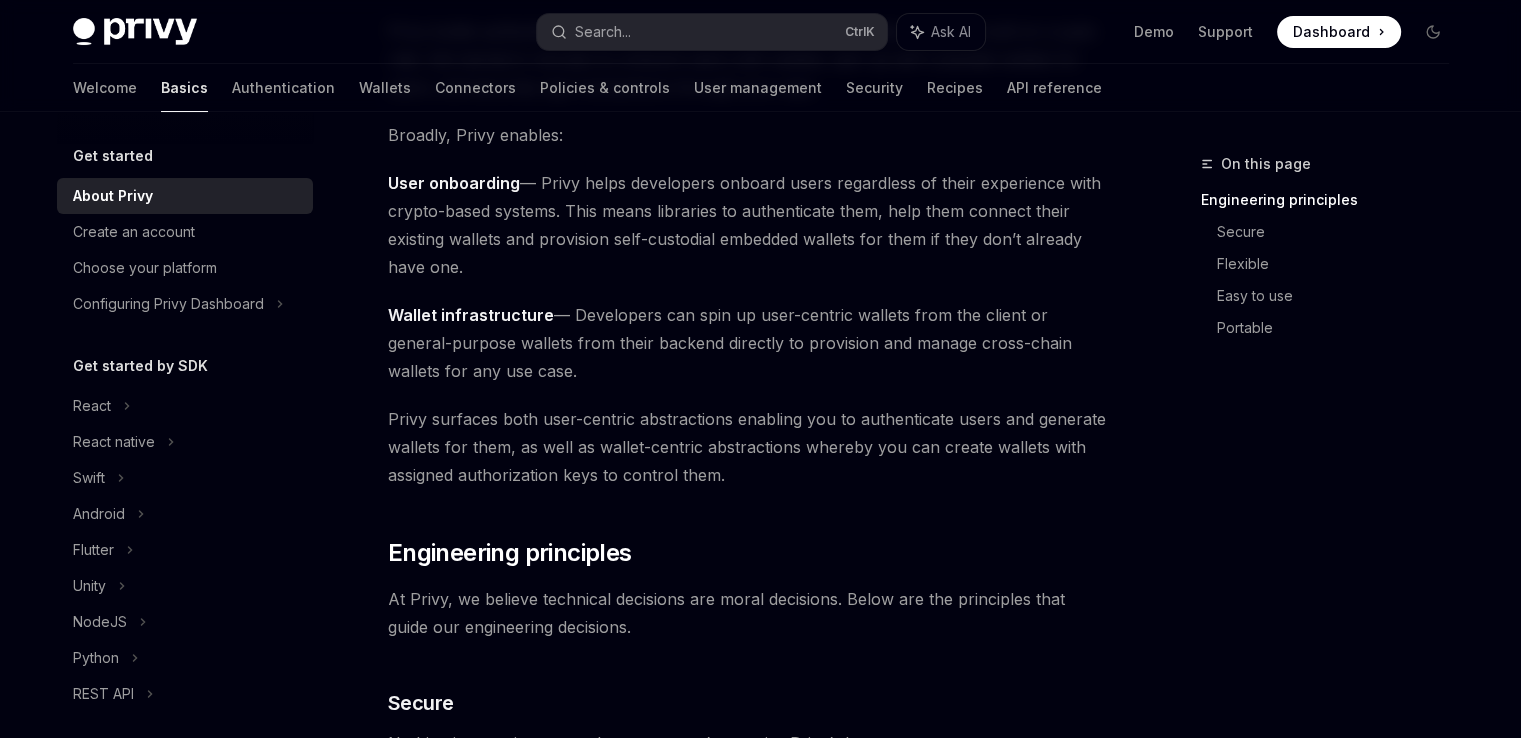 drag, startPoint x: 738, startPoint y: 439, endPoint x: 320, endPoint y: 414, distance: 418.74695 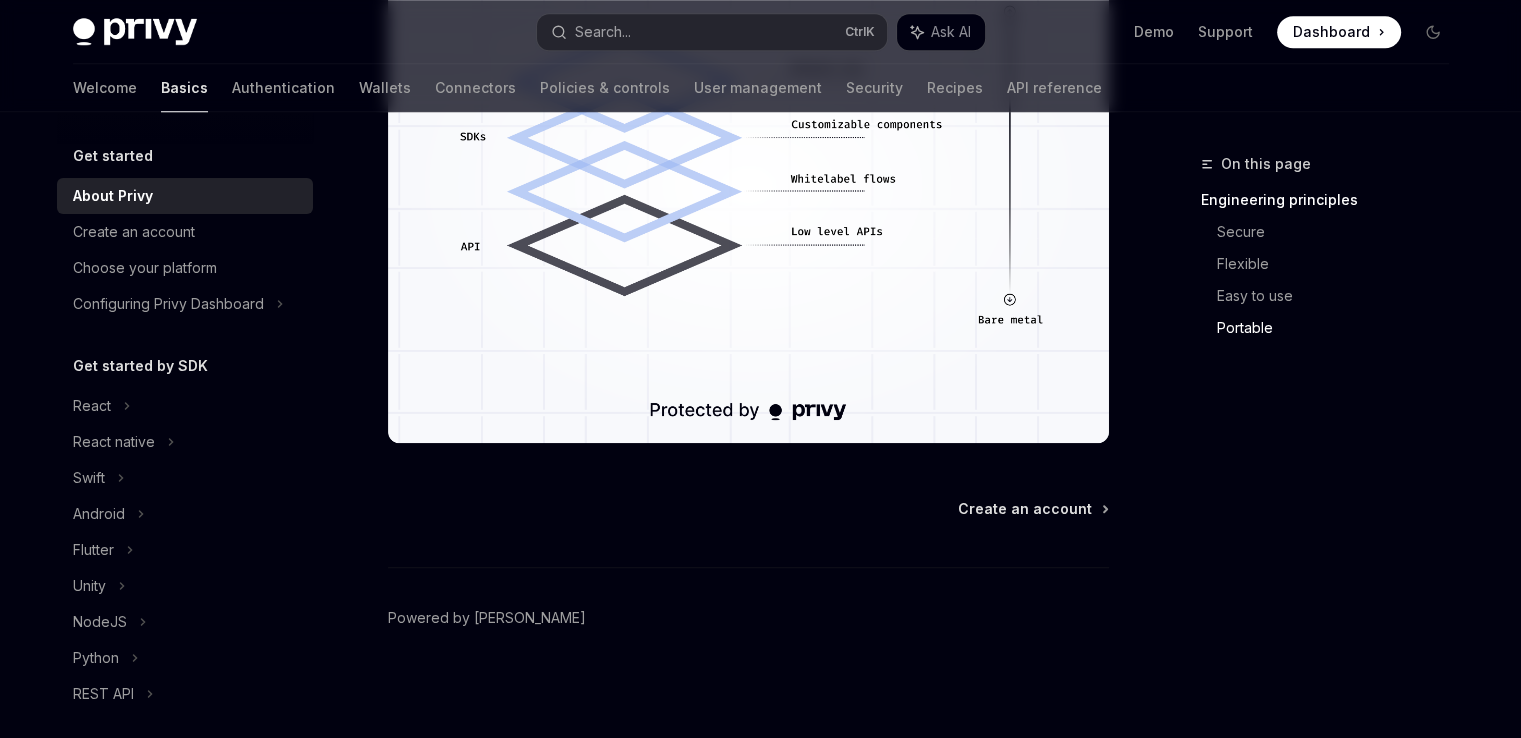 scroll, scrollTop: 1878, scrollLeft: 0, axis: vertical 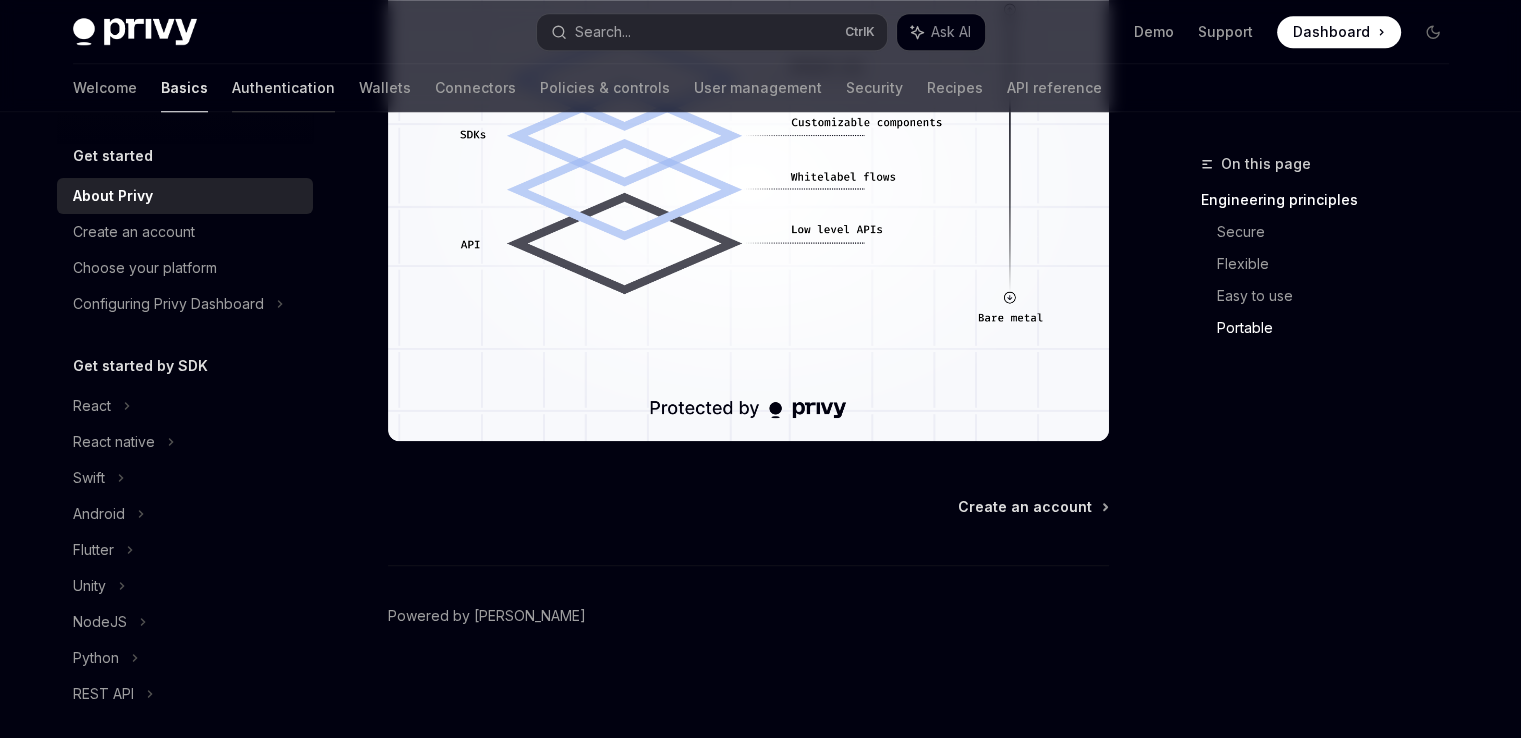 click on "Authentication" at bounding box center (283, 88) 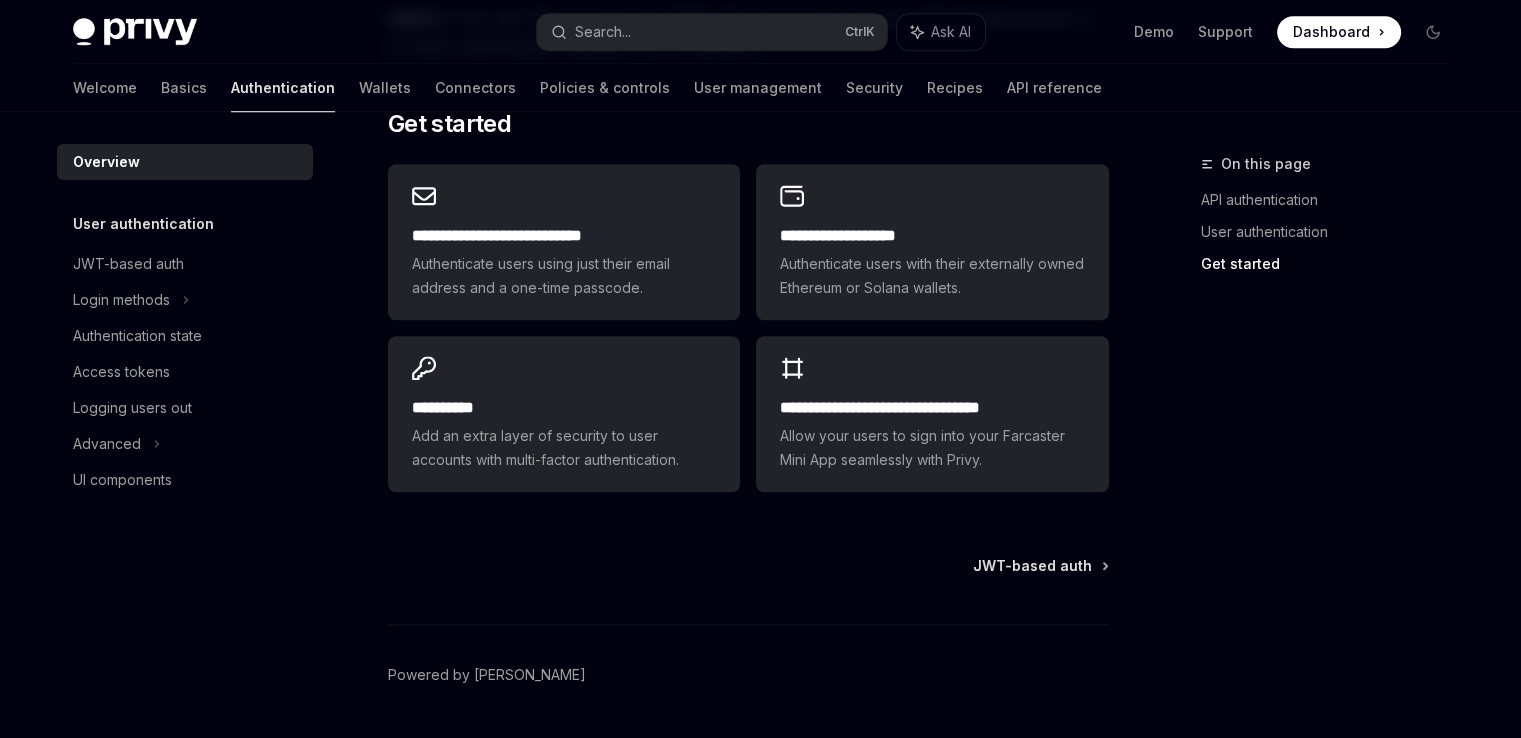 scroll, scrollTop: 1710, scrollLeft: 0, axis: vertical 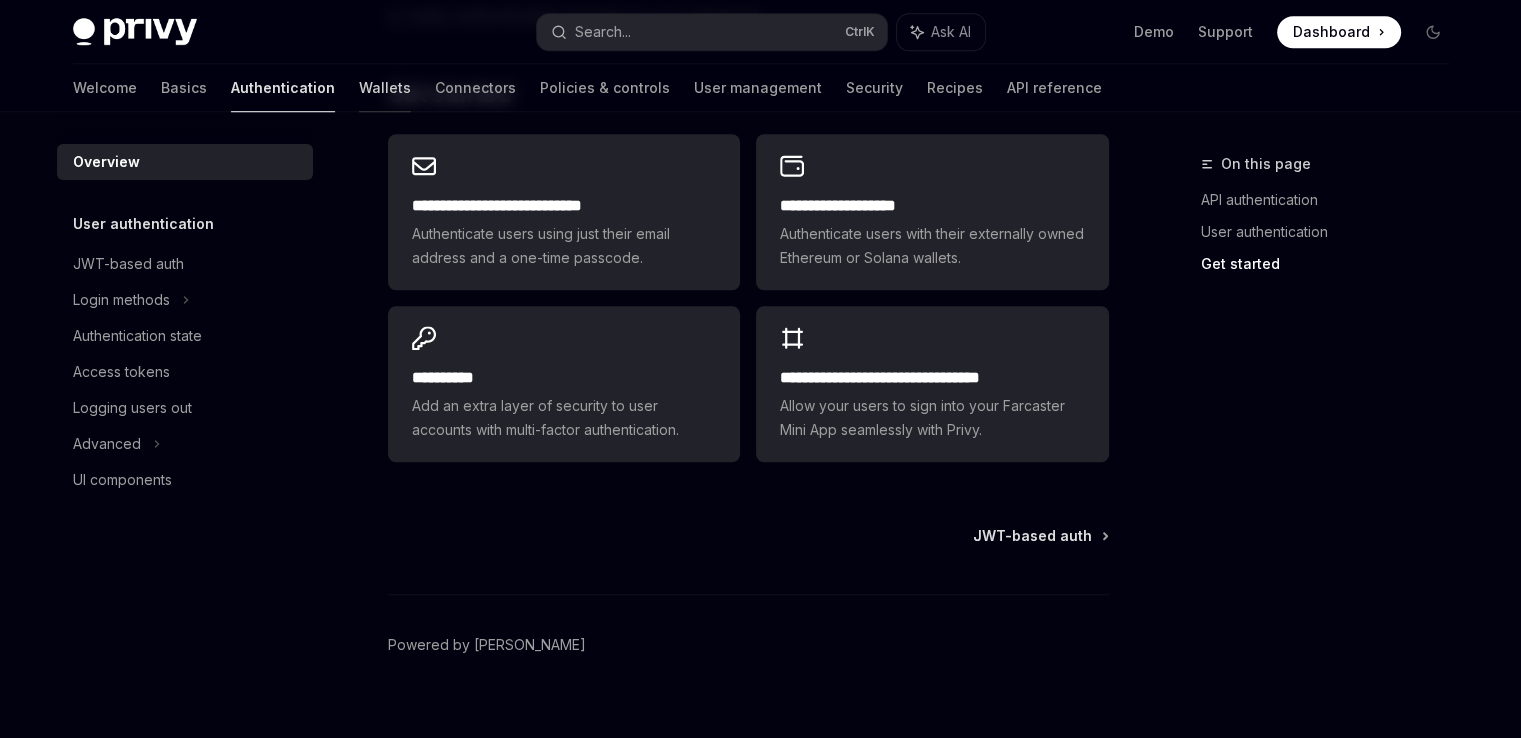 click on "Wallets" at bounding box center [385, 88] 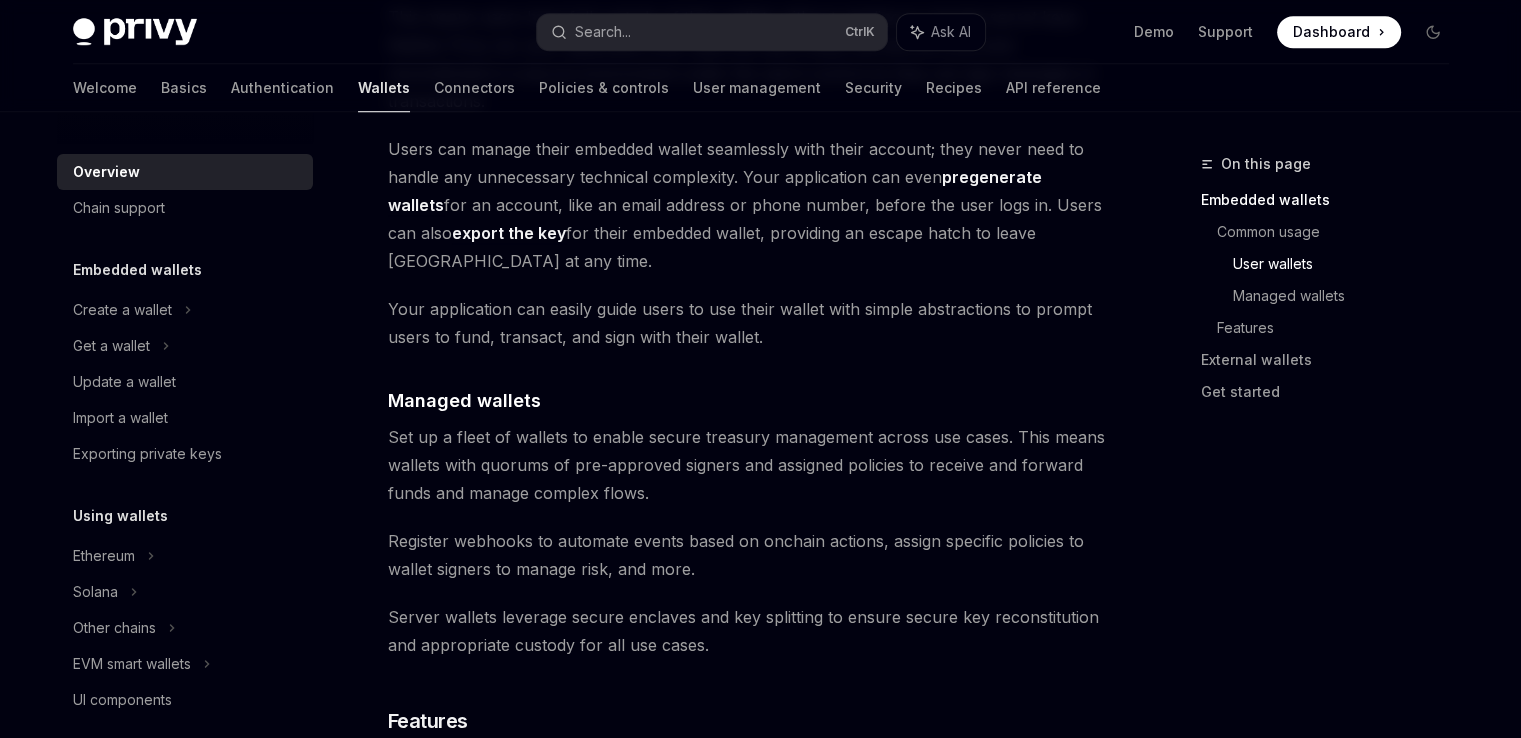 scroll, scrollTop: 1740, scrollLeft: 0, axis: vertical 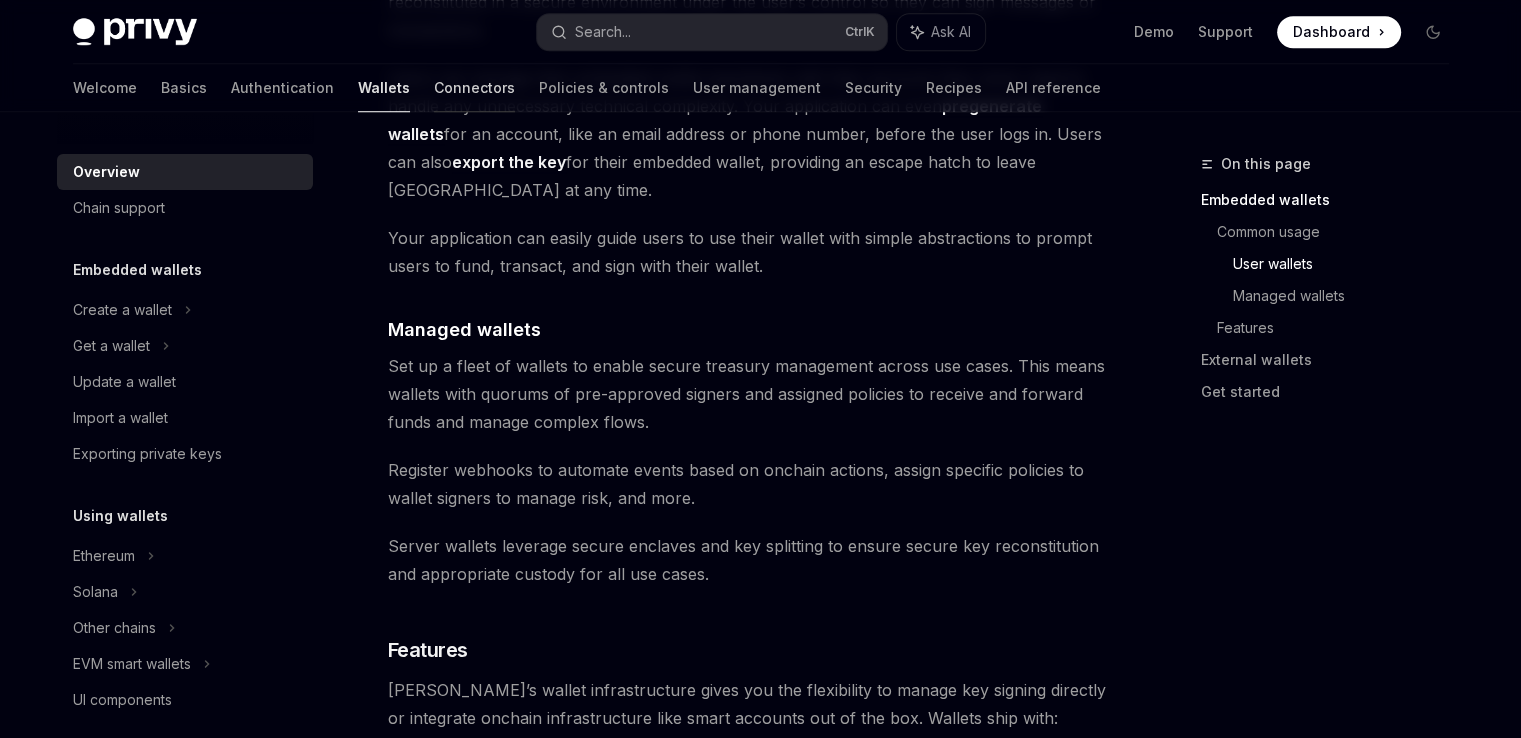 click on "Connectors" at bounding box center [474, 88] 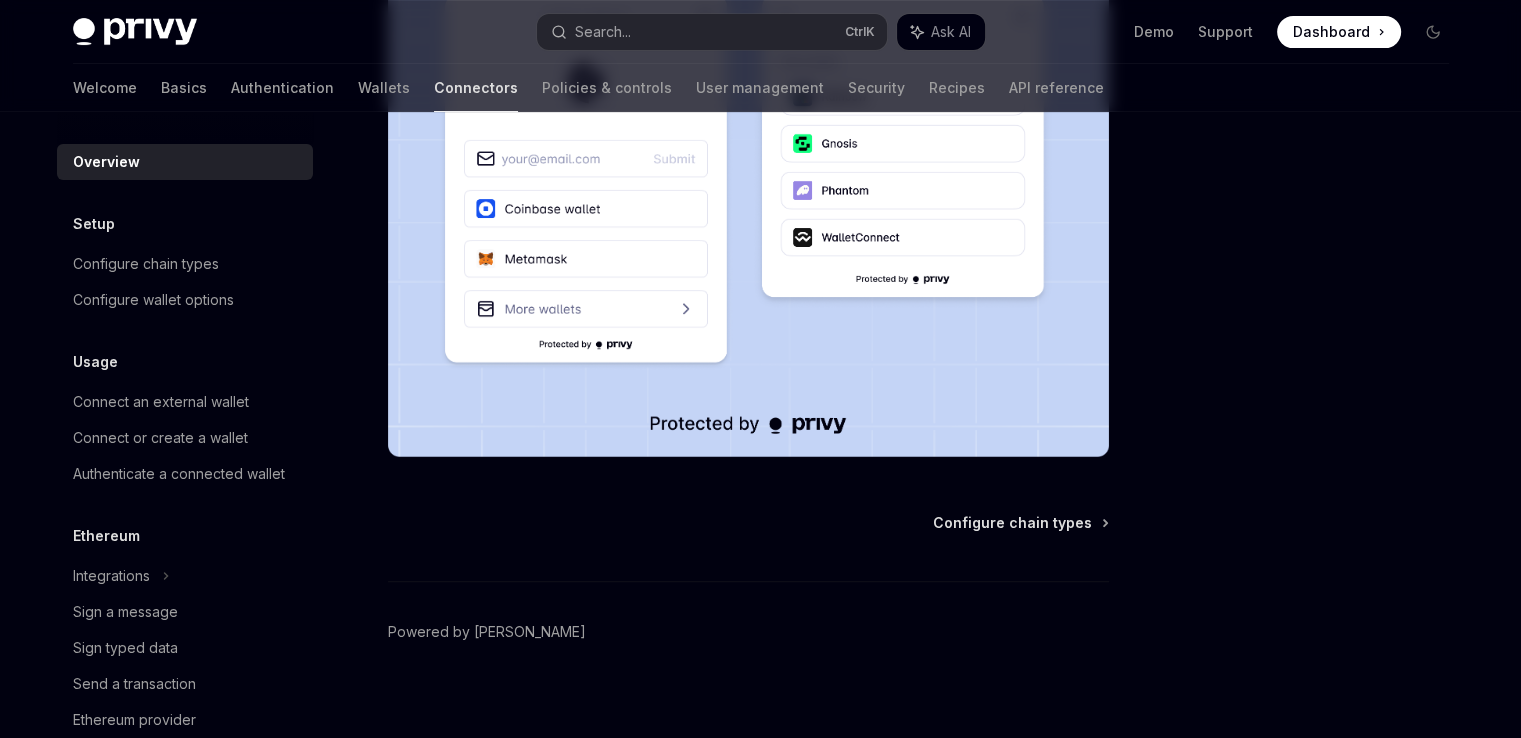 scroll, scrollTop: 544, scrollLeft: 0, axis: vertical 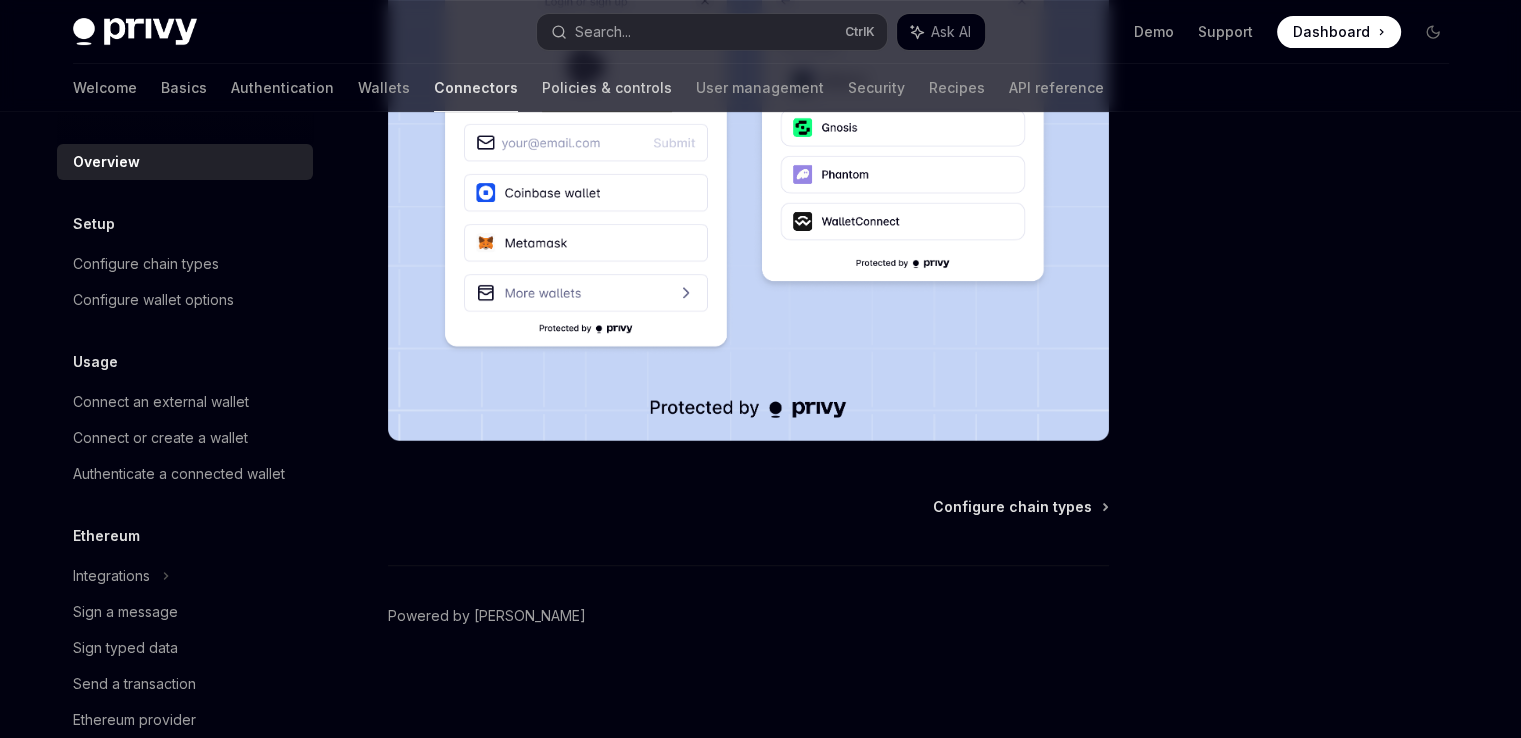 click on "Policies & controls" at bounding box center (607, 88) 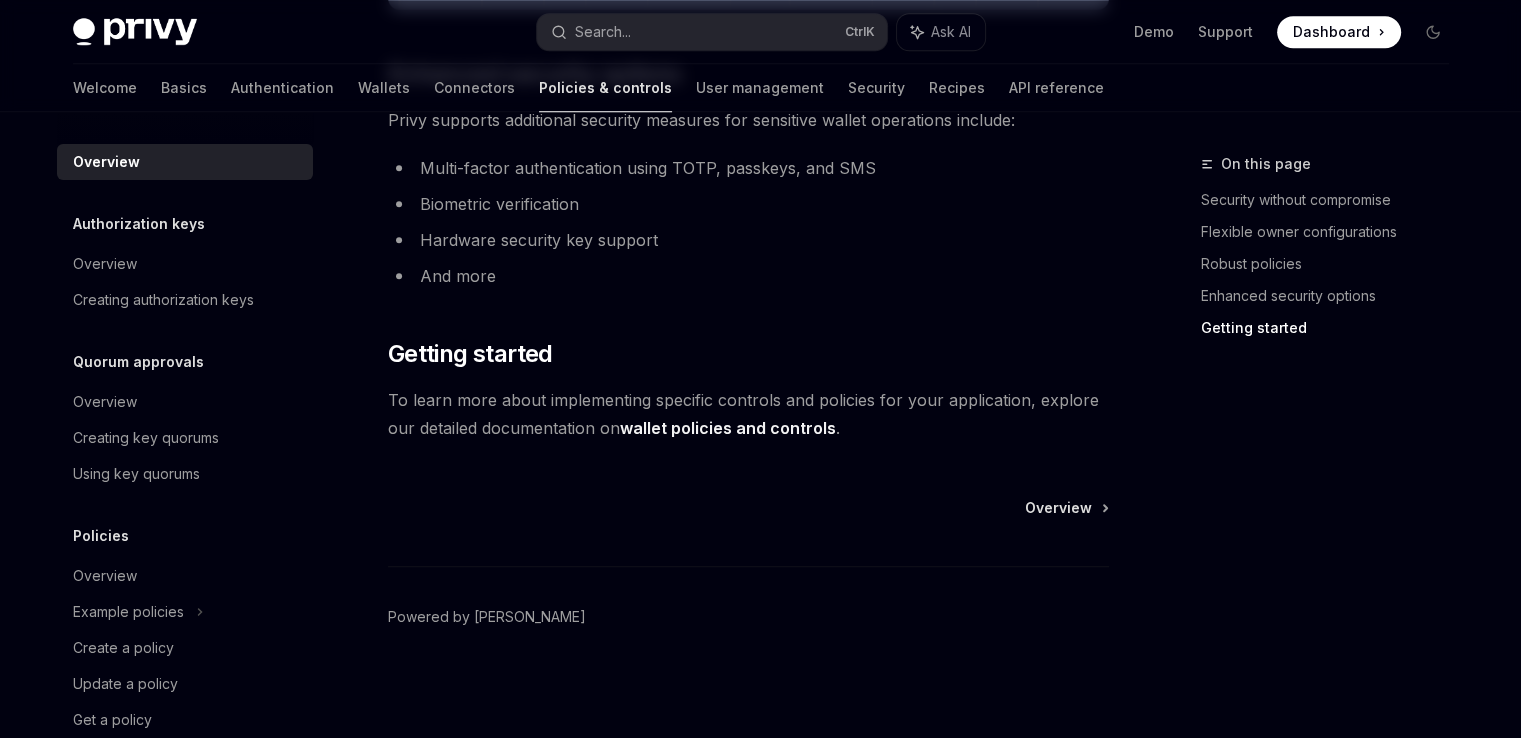 scroll, scrollTop: 1800, scrollLeft: 0, axis: vertical 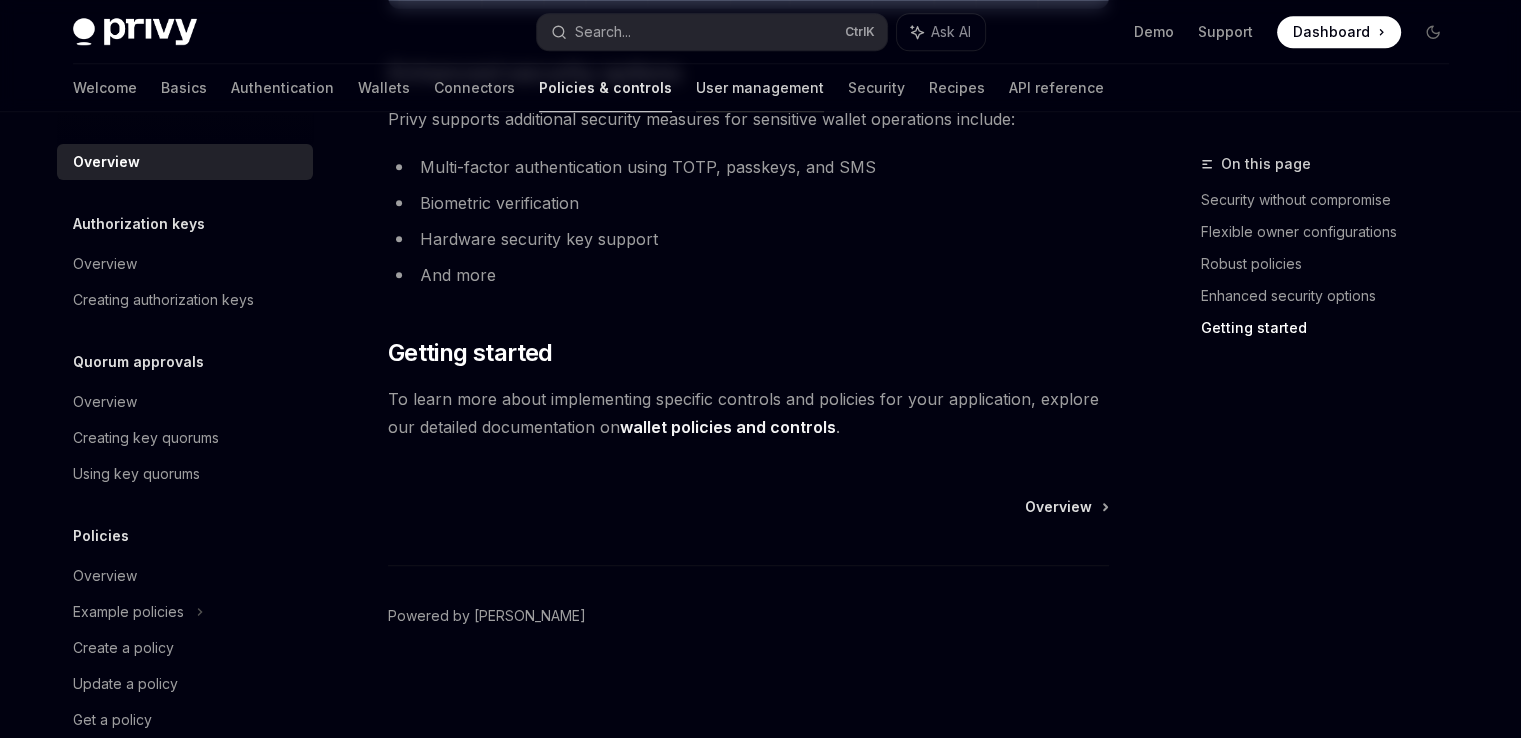 click on "User management" at bounding box center [760, 88] 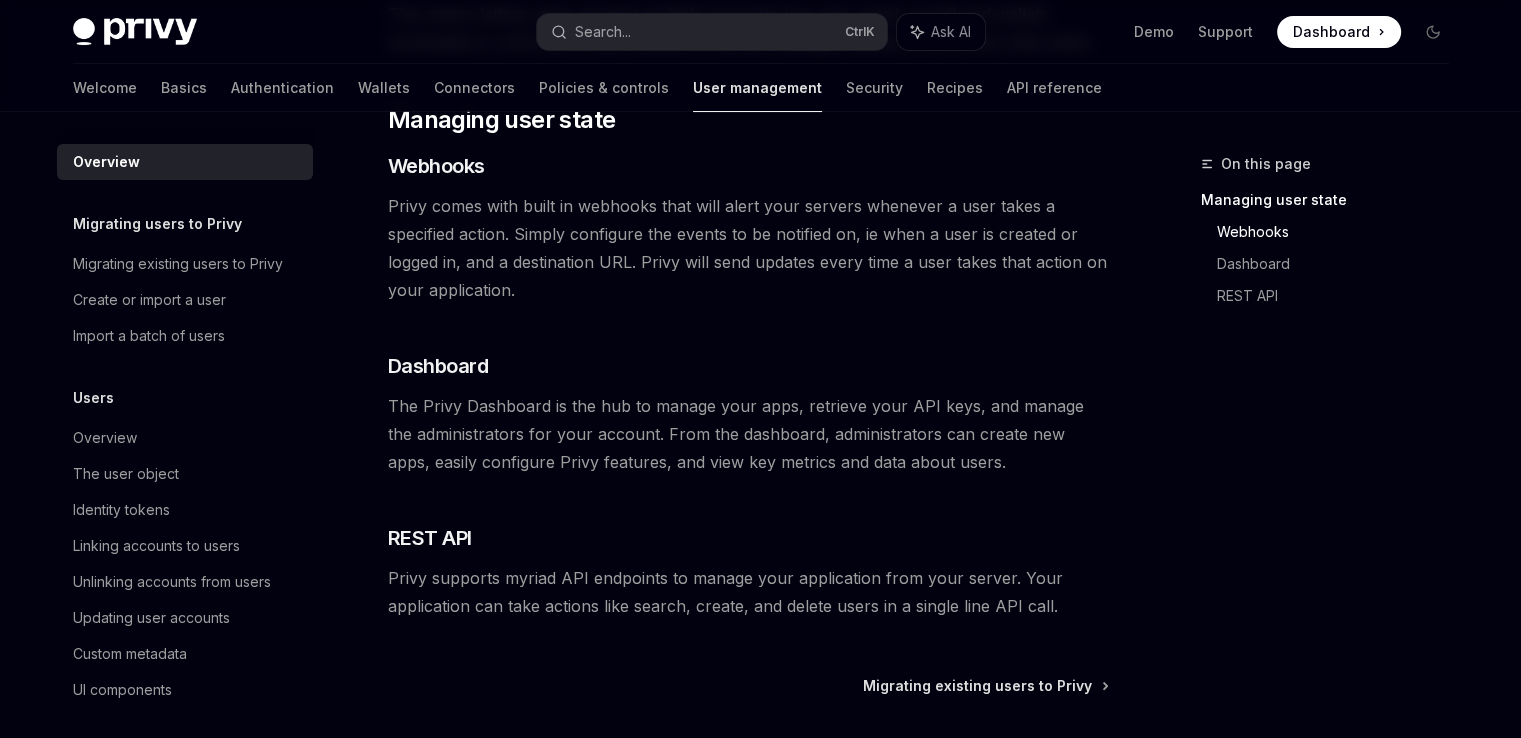 scroll, scrollTop: 328, scrollLeft: 0, axis: vertical 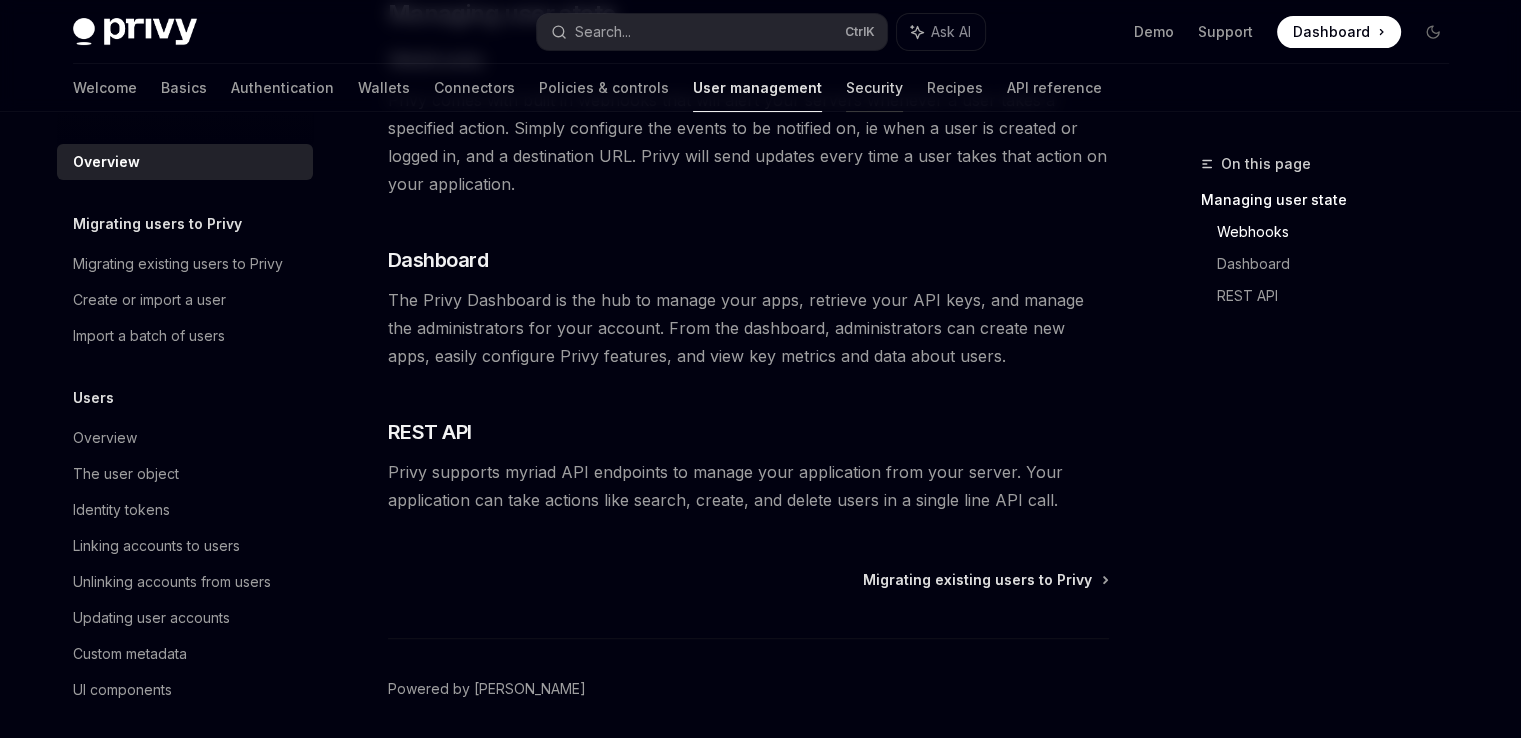 click on "Security" at bounding box center (874, 88) 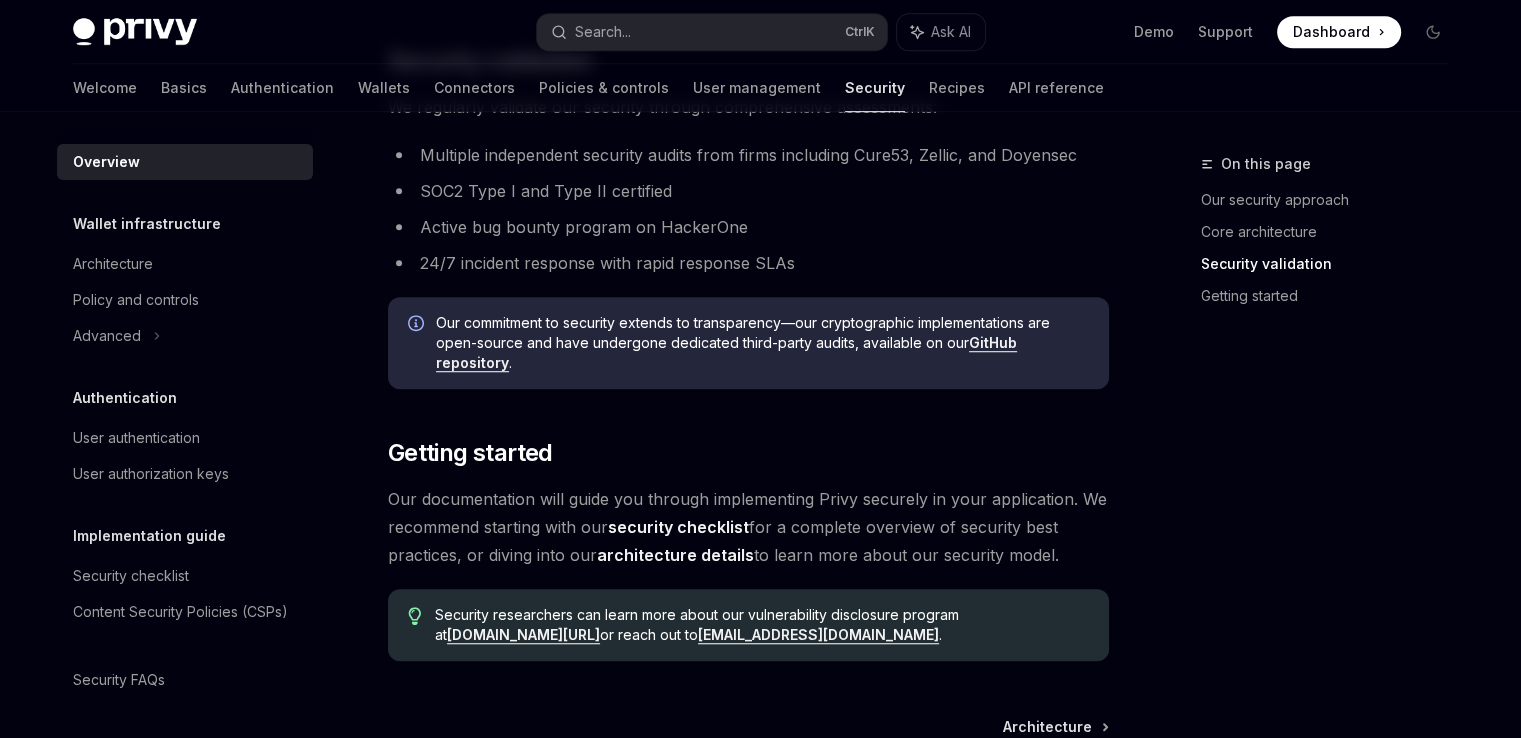scroll, scrollTop: 1460, scrollLeft: 0, axis: vertical 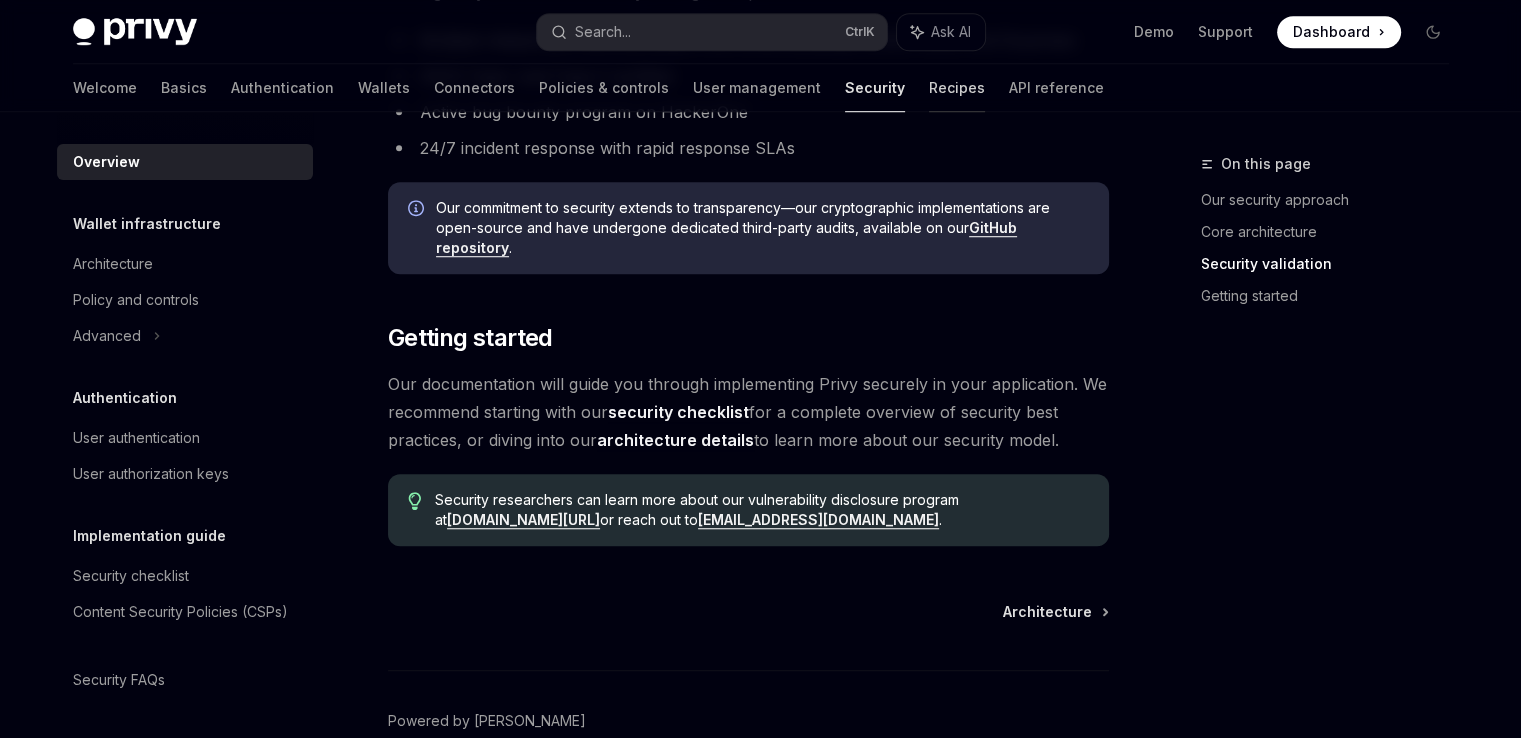 click on "Recipes" at bounding box center (957, 88) 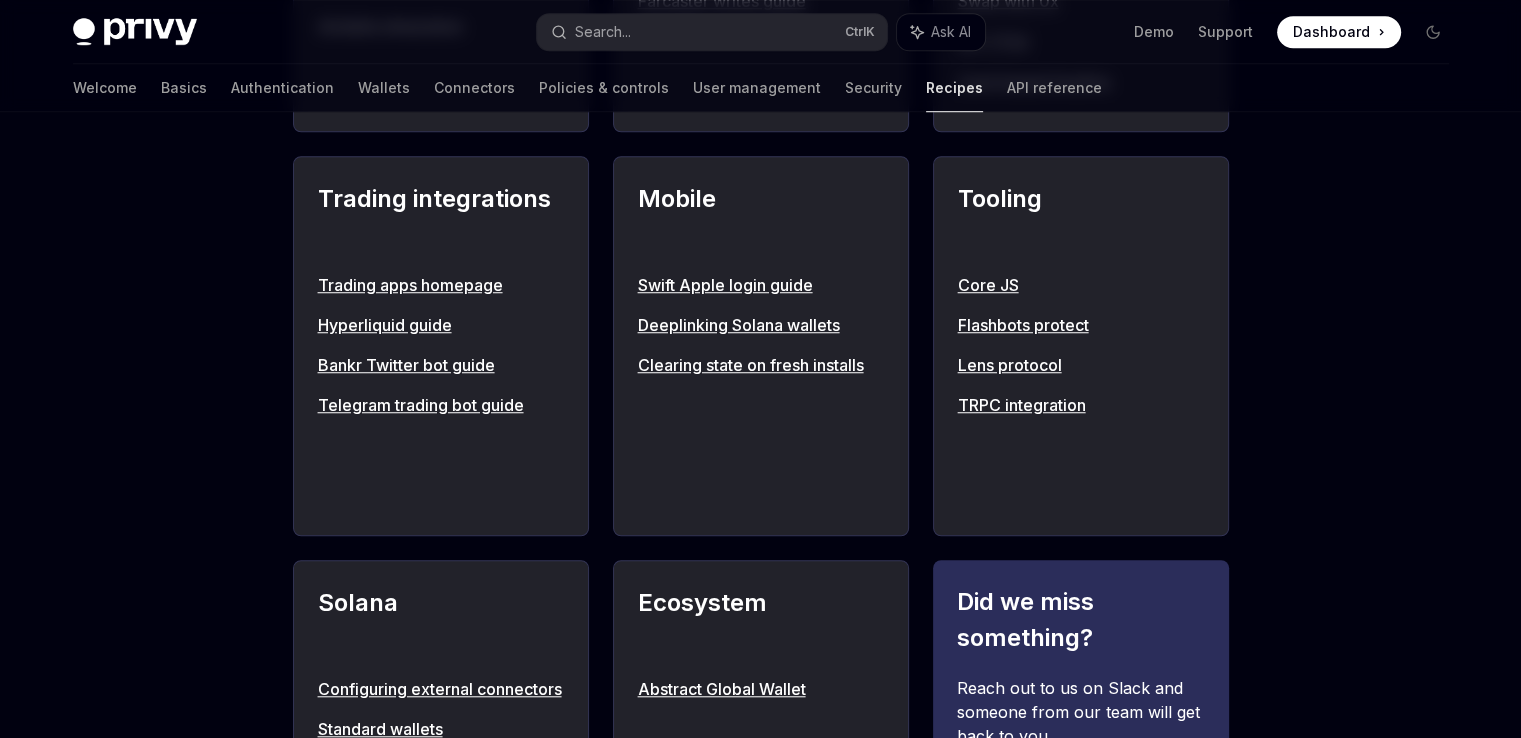 scroll, scrollTop: 1820, scrollLeft: 0, axis: vertical 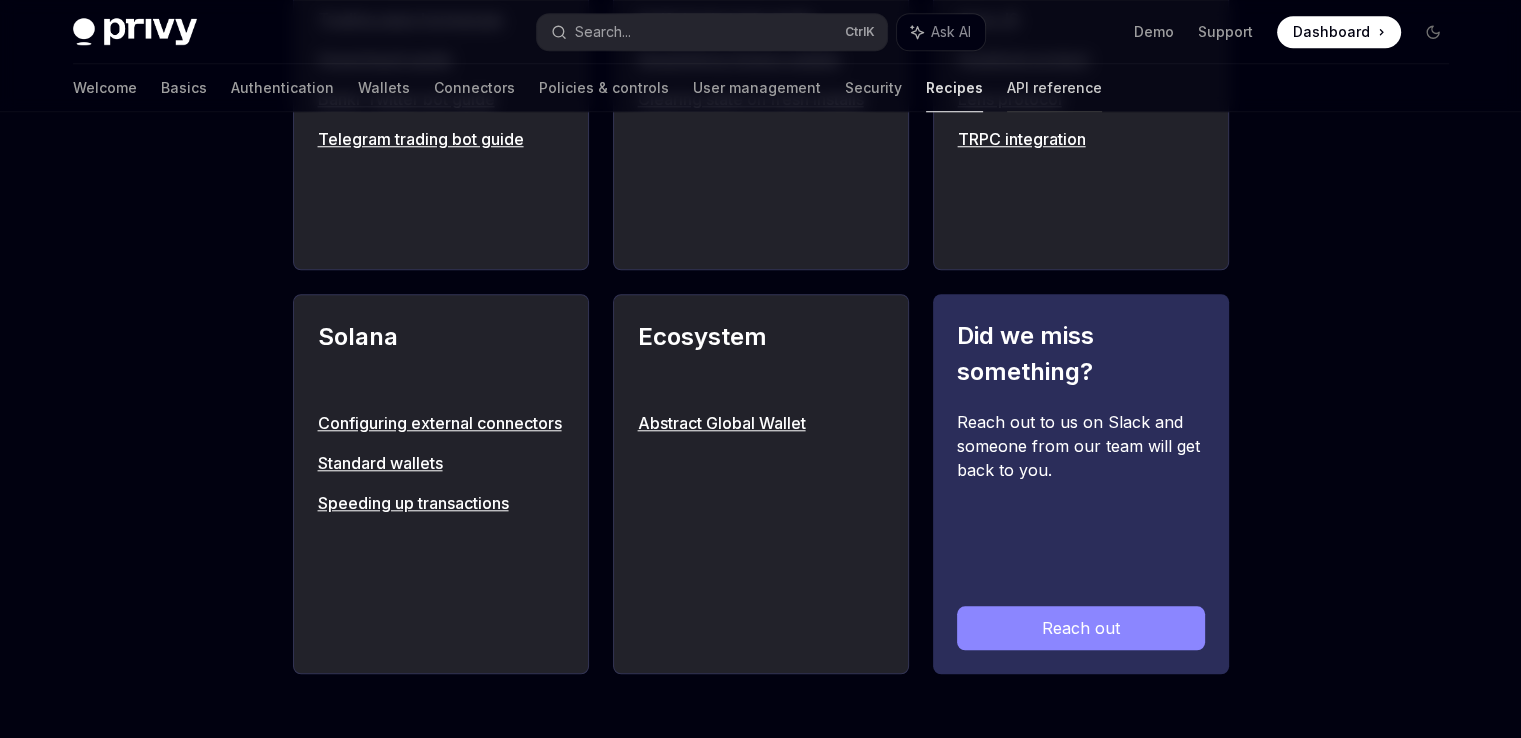click on "API reference" at bounding box center (1054, 88) 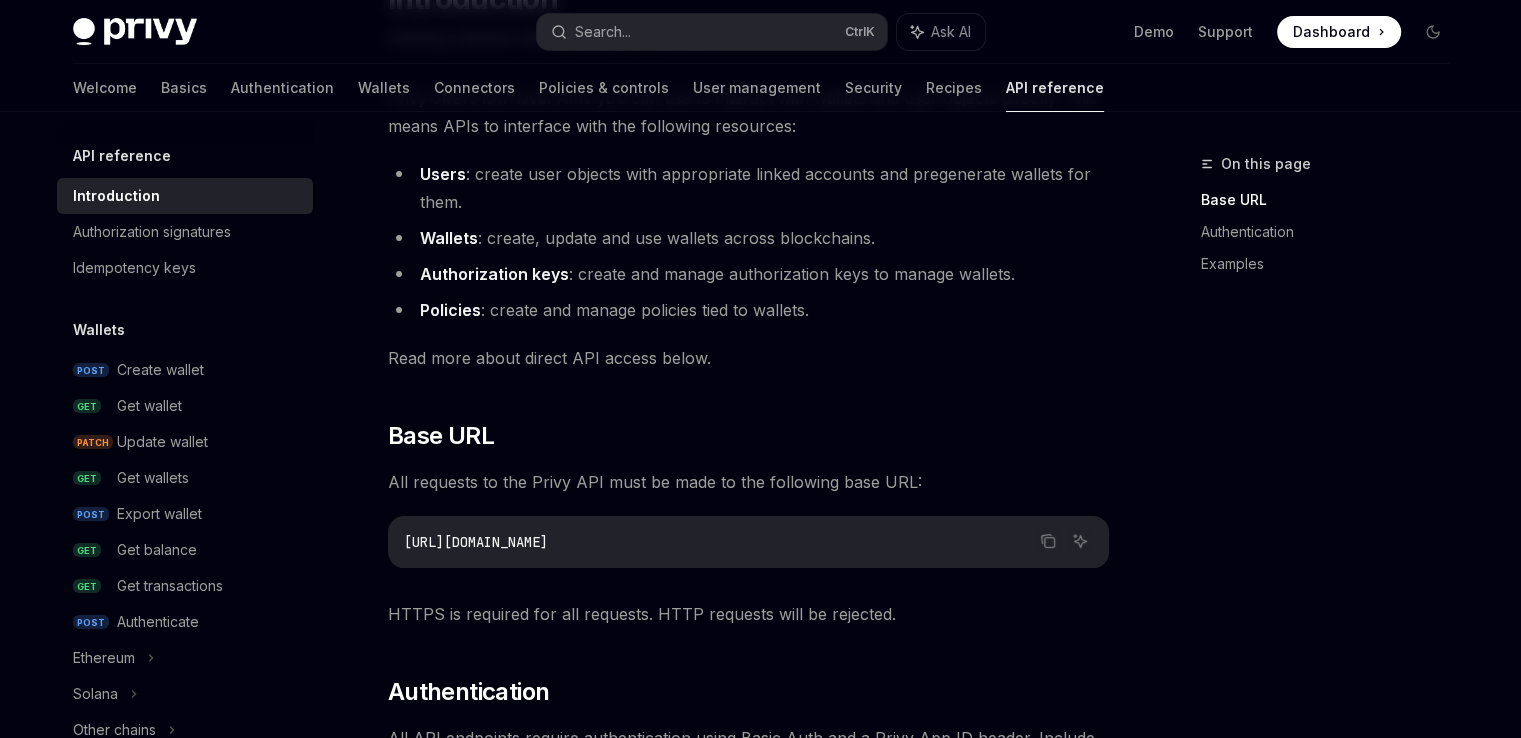 scroll, scrollTop: 220, scrollLeft: 0, axis: vertical 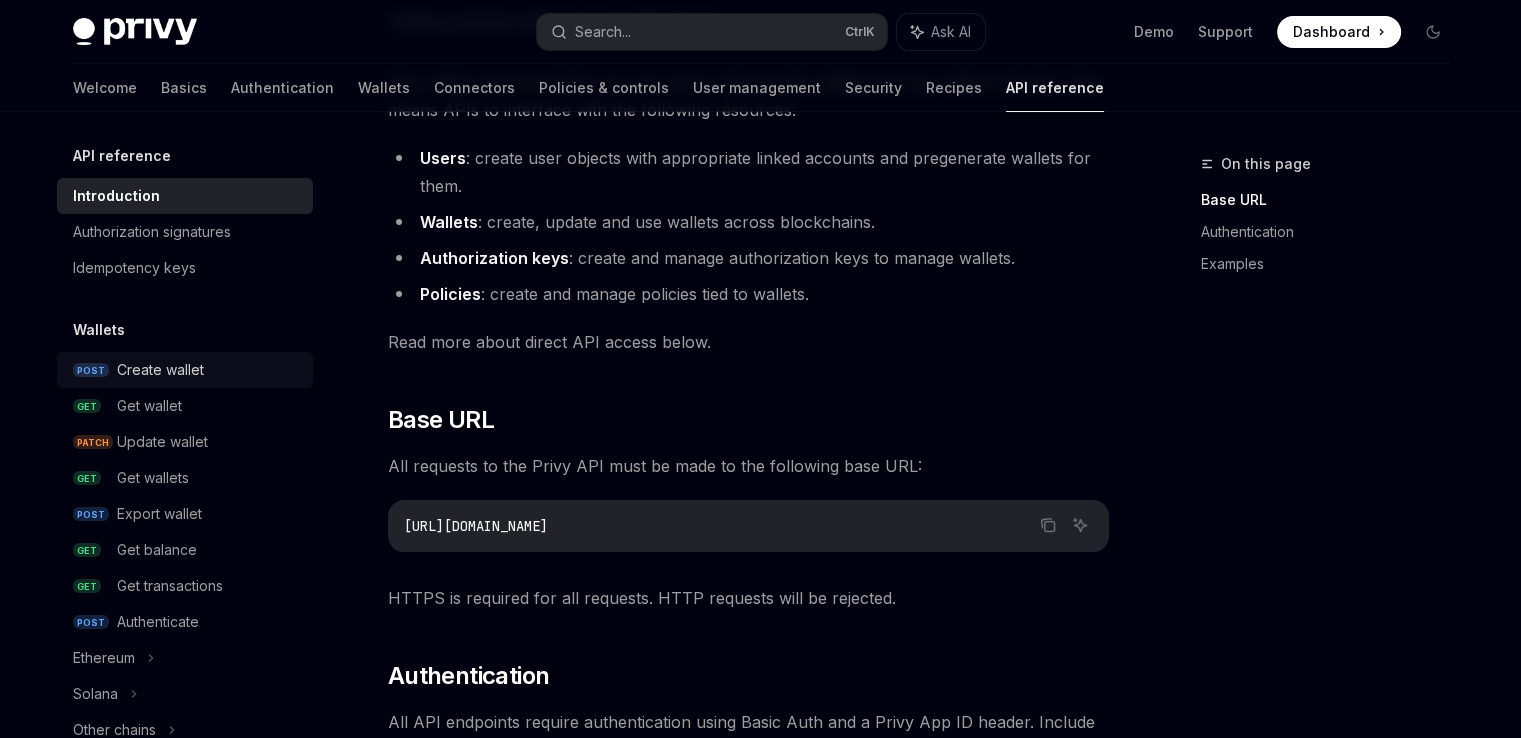 click on "Create wallet" at bounding box center [160, 370] 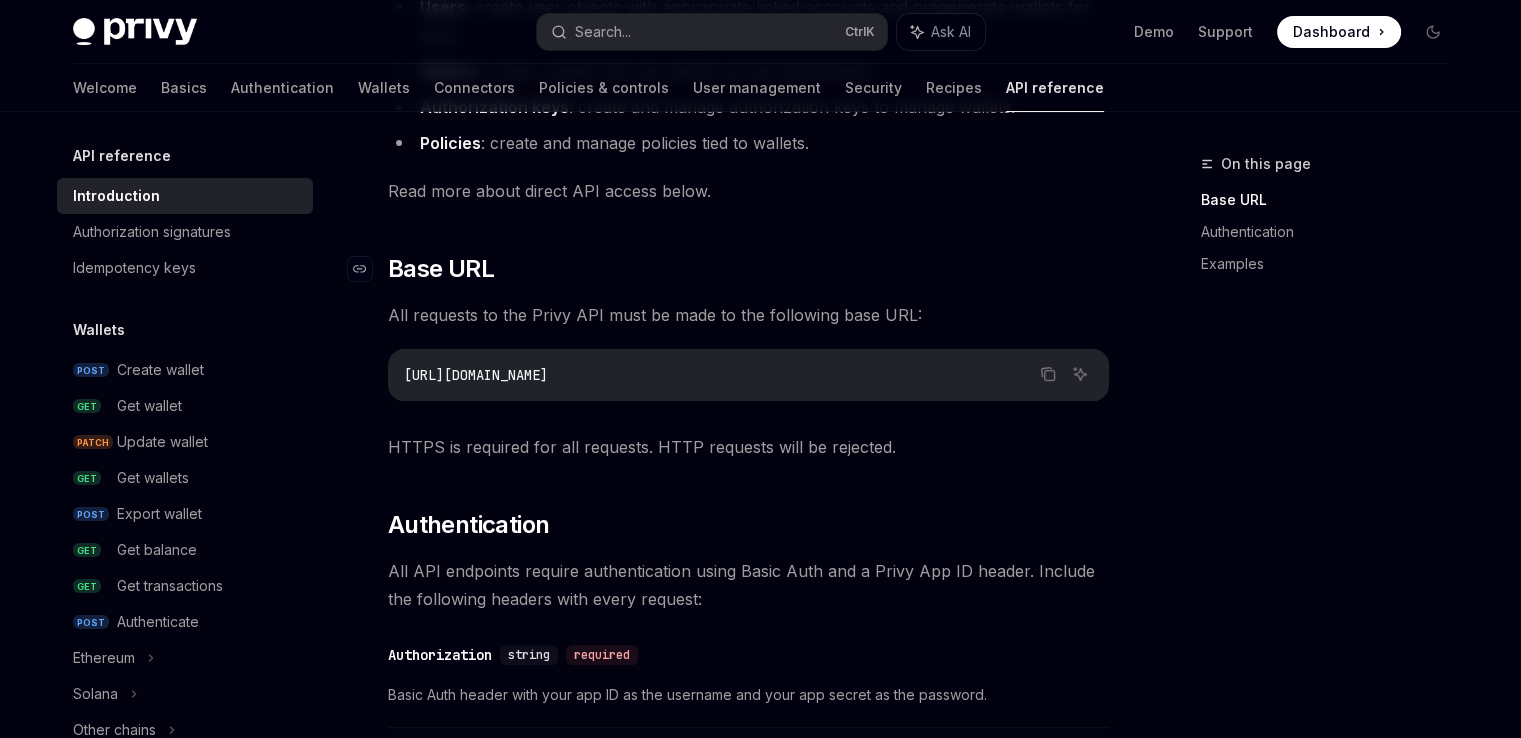 scroll, scrollTop: 417, scrollLeft: 0, axis: vertical 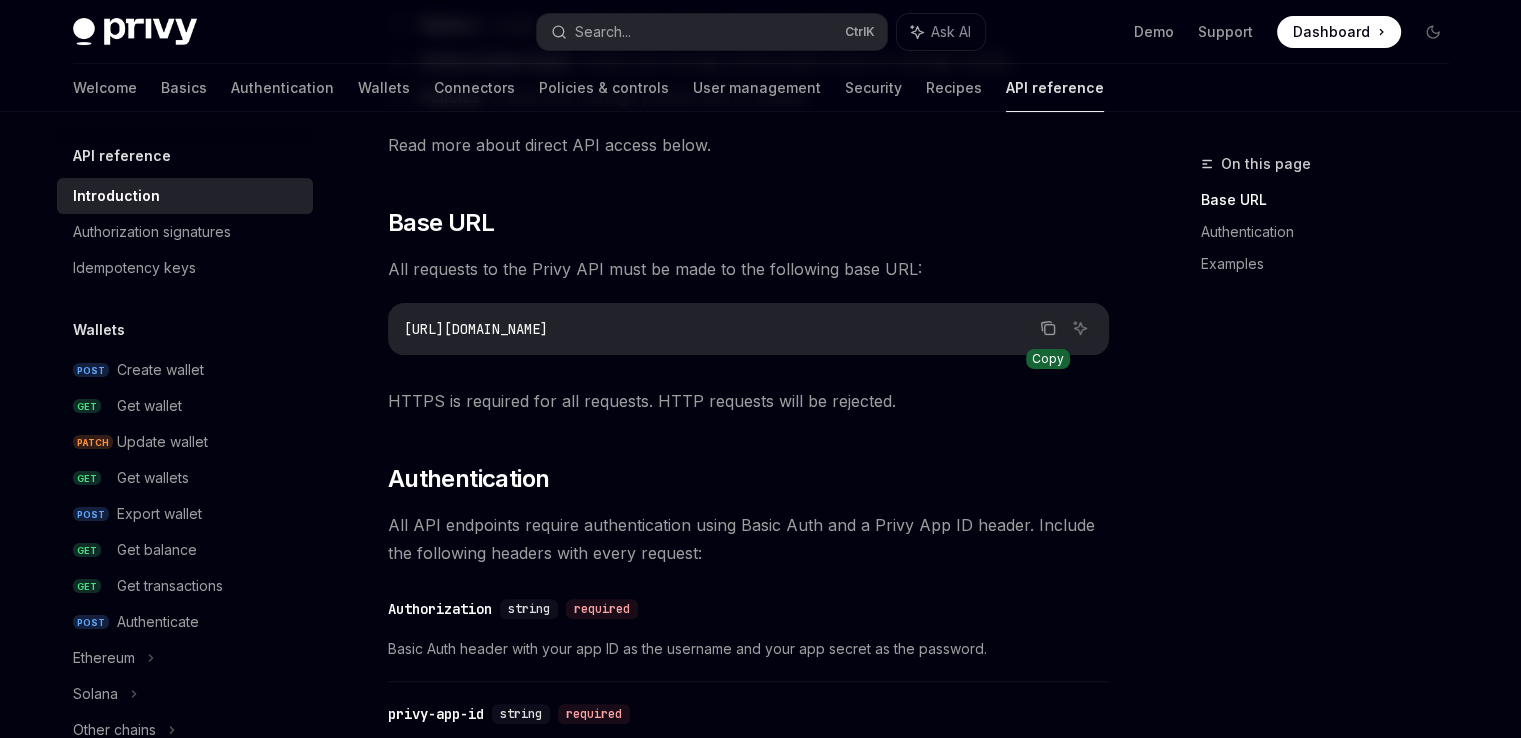 click 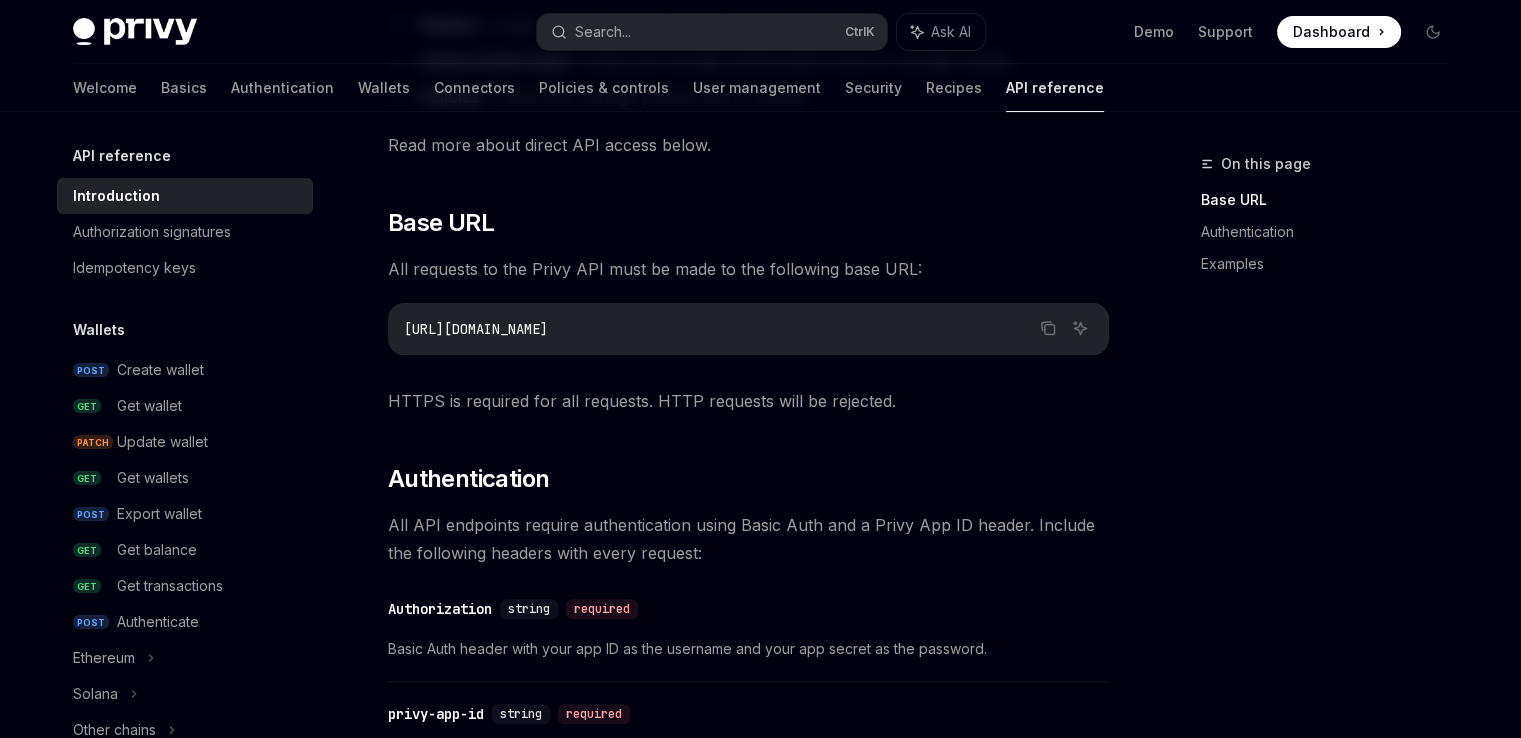 click on "Privy offers low-level APIs you can use to interact with wallets and user objects directly. This means APIs to interface with the following resources:
Users : create user objects with appropriate linked accounts and pregenerate wallets for them.
Wallets : create, update and use wallets across blockchains.
Authorization keys : create and manage authorization keys to manage wallets.
Policies : create and manage policies tied to wallets.
Read more about direct API access below.
​ Base URL
All requests to the Privy API must be made to the following base URL:
Copy Ask AI [URL][DOMAIN_NAME]
HTTPS is required for all requests. HTTP requests will be rejected.
​ Authentication
All API endpoints require authentication using Basic Auth and a Privy App ID header. Include the following headers with every request:
​ Authorization string required Basic Auth header with your app ID as the username and your app secret as the password.
​ privy-app-id string required
App settings" at bounding box center (748, 634) 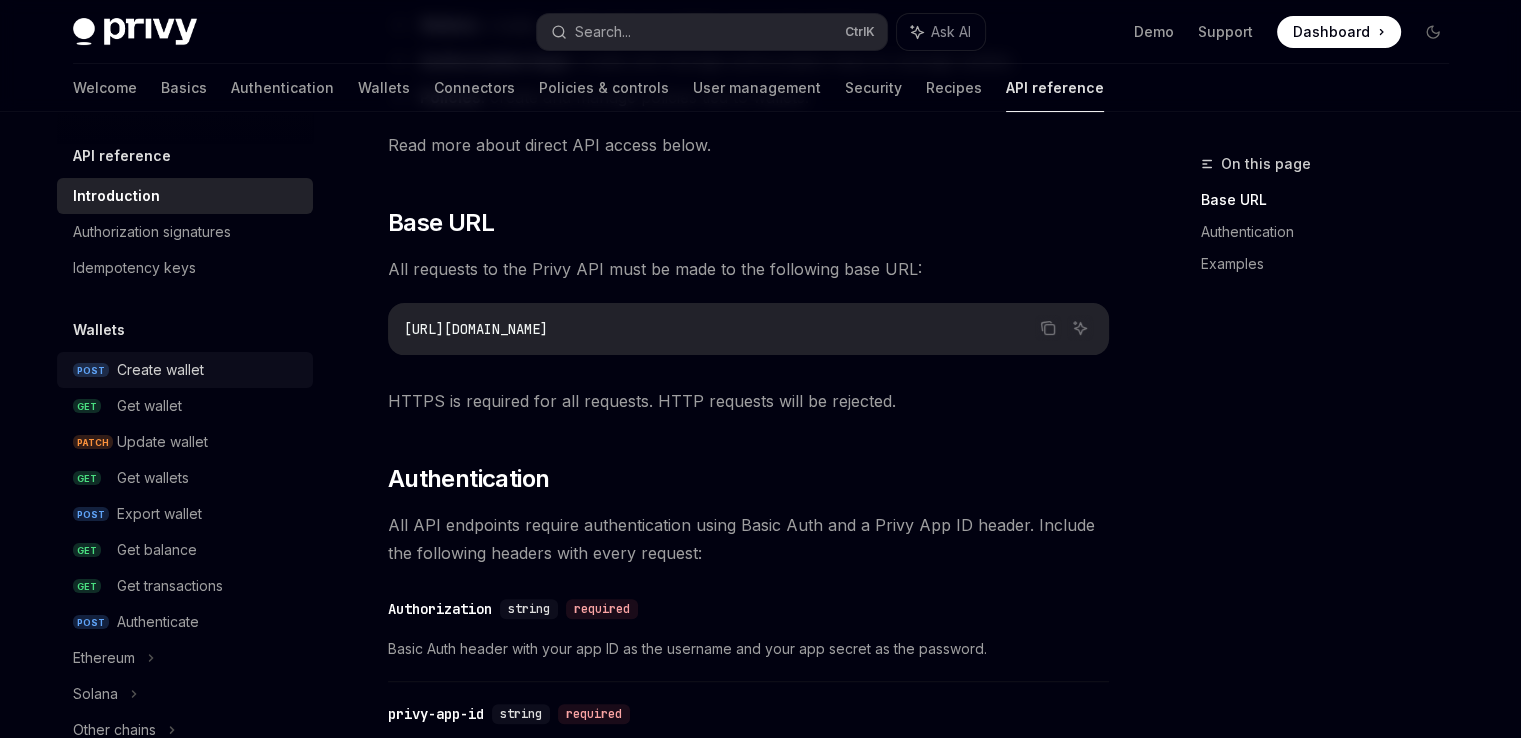 click on "POST Create wallet" at bounding box center [185, 370] 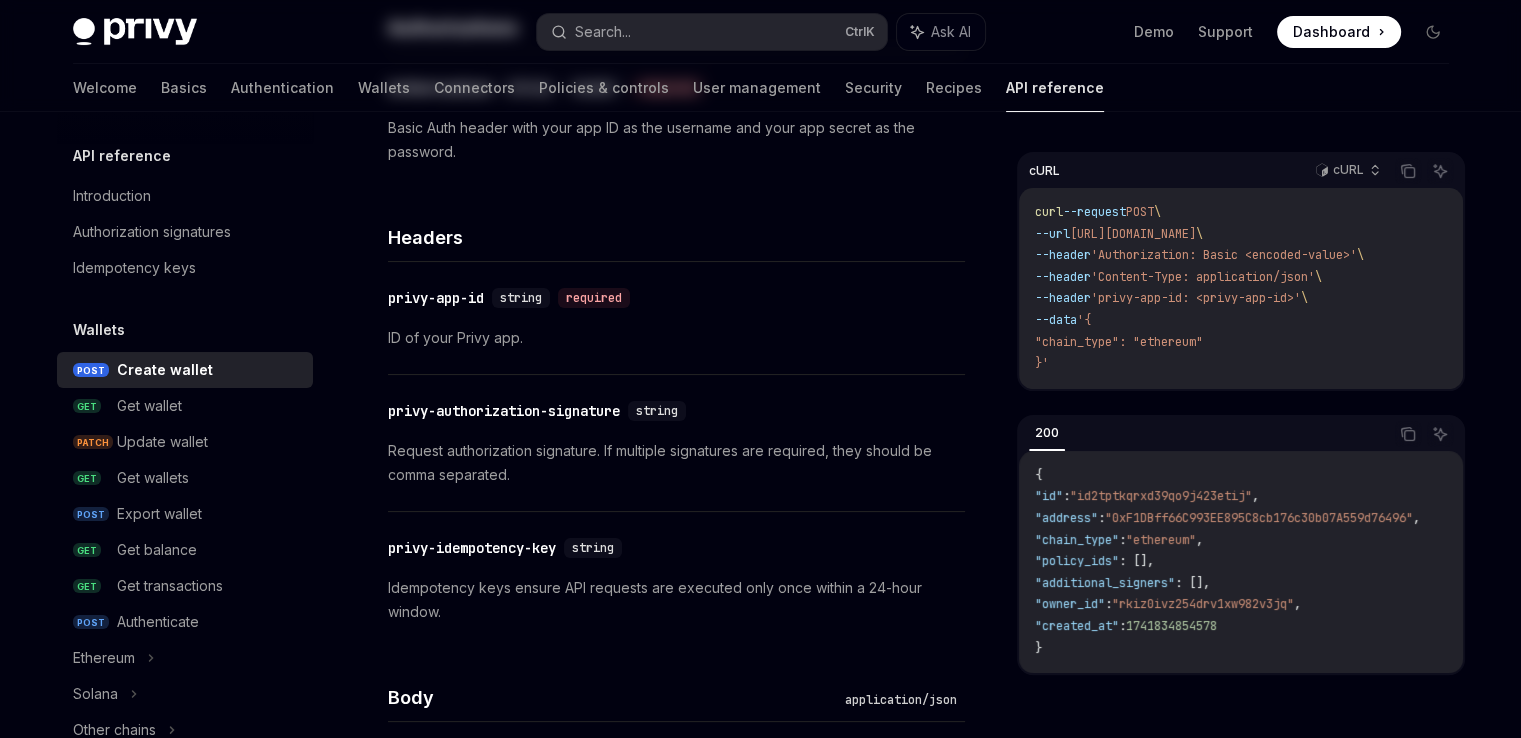 scroll, scrollTop: 0, scrollLeft: 0, axis: both 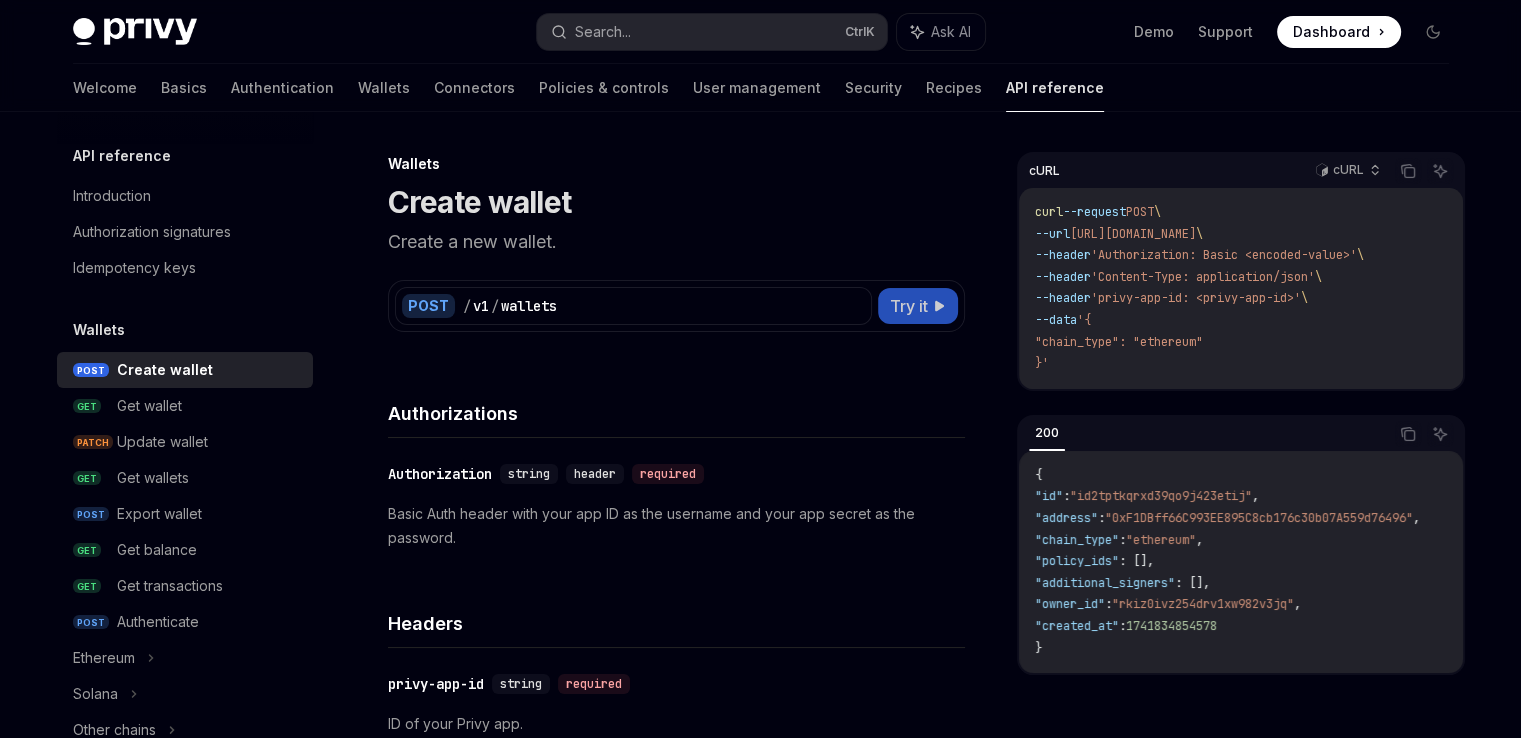click on "Try it" at bounding box center [909, 306] 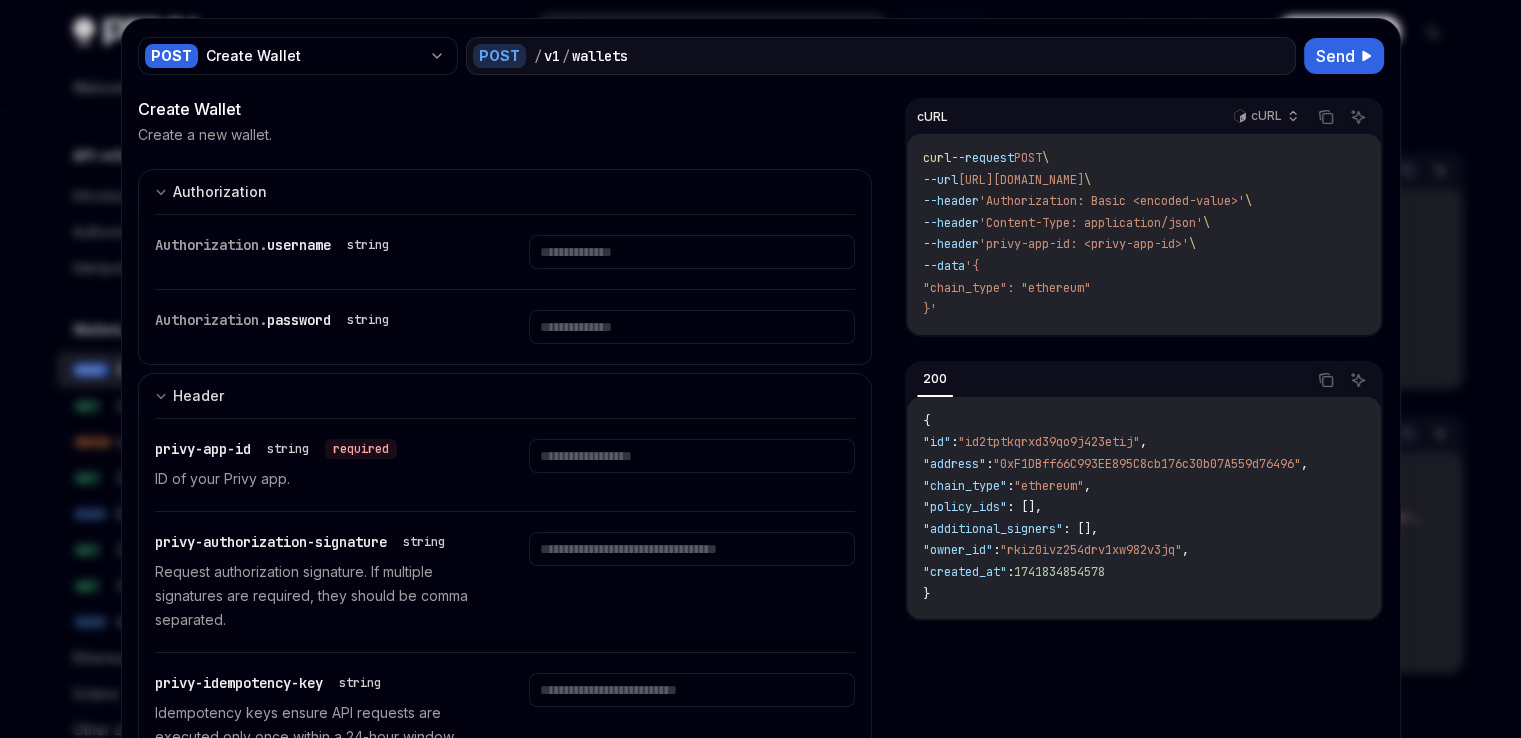 scroll, scrollTop: 34, scrollLeft: 0, axis: vertical 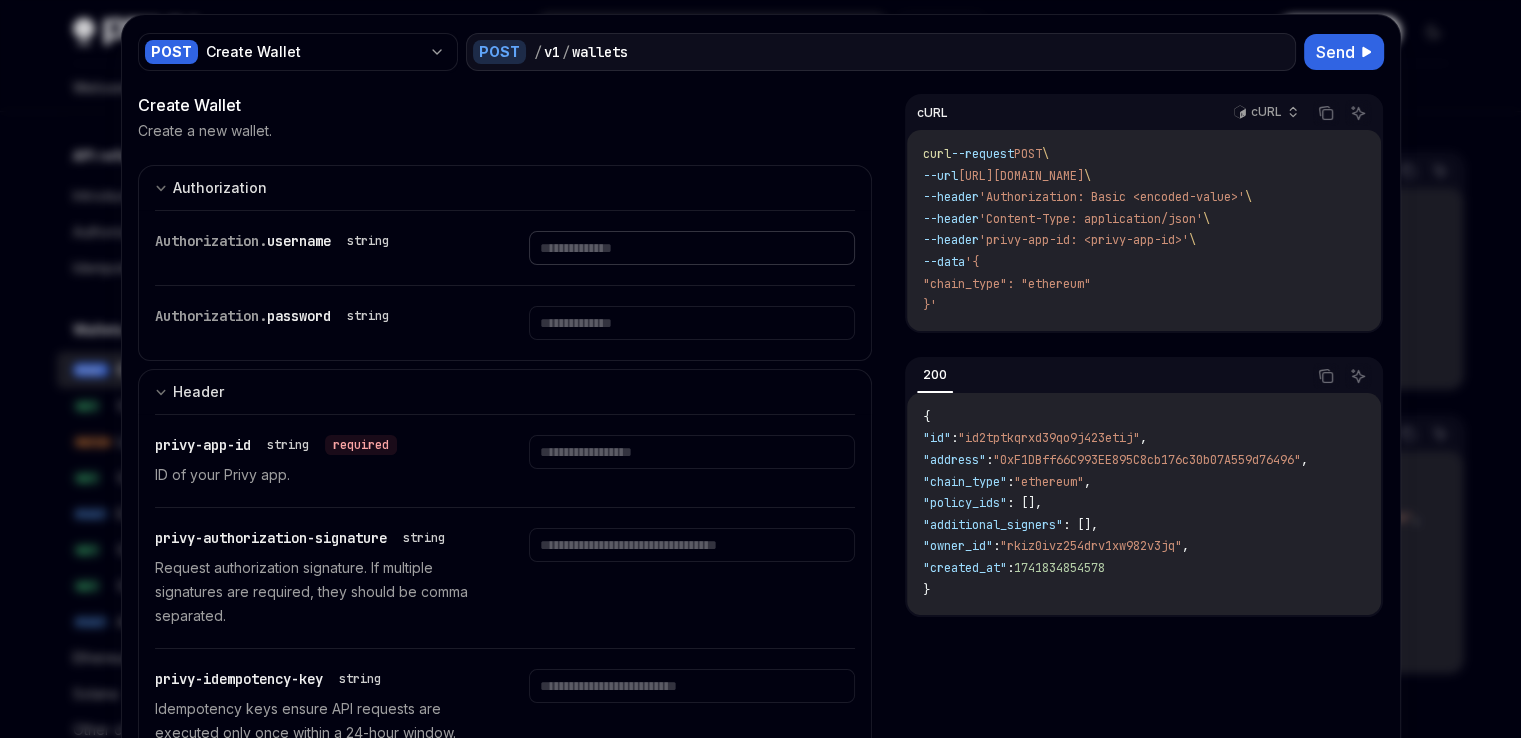 click at bounding box center (692, 248) 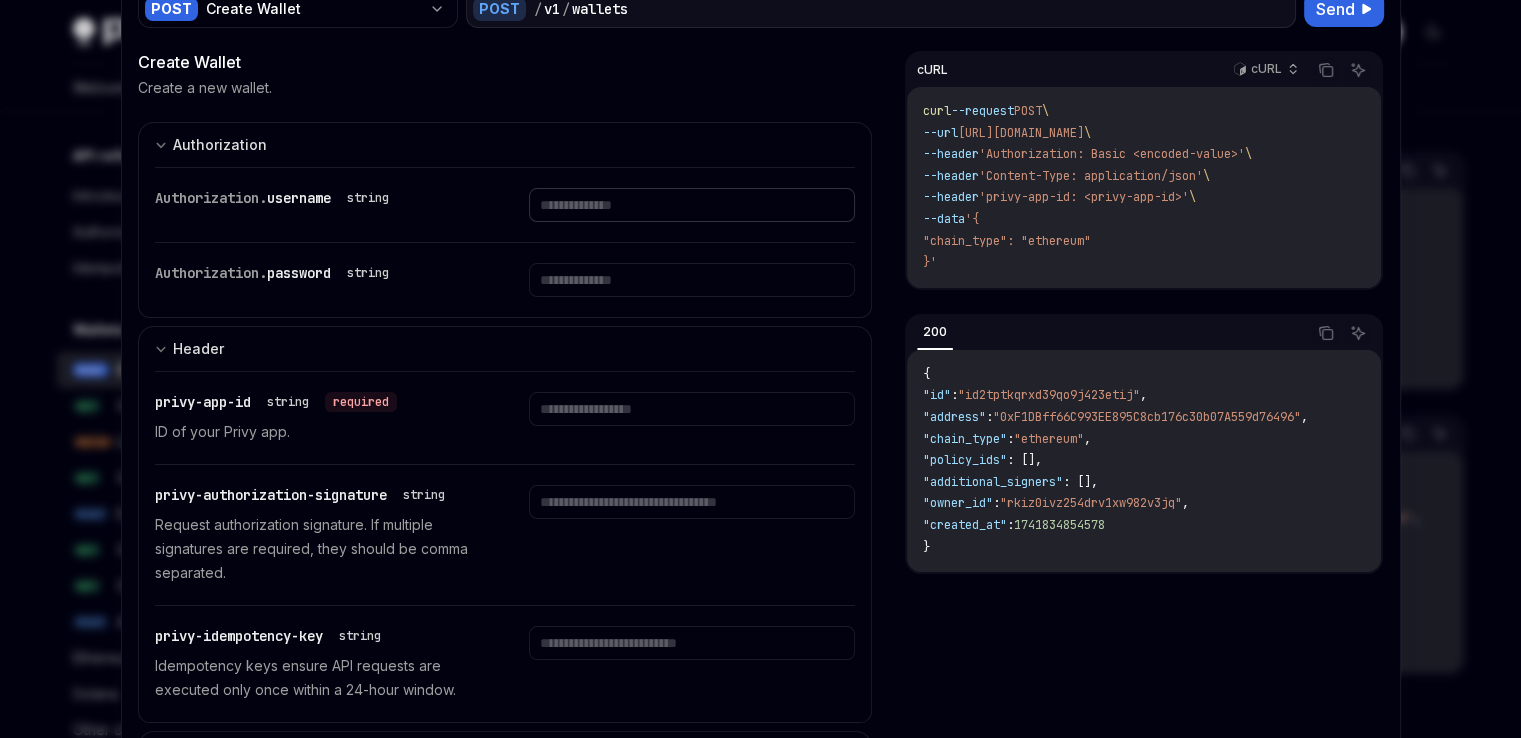 scroll, scrollTop: 0, scrollLeft: 0, axis: both 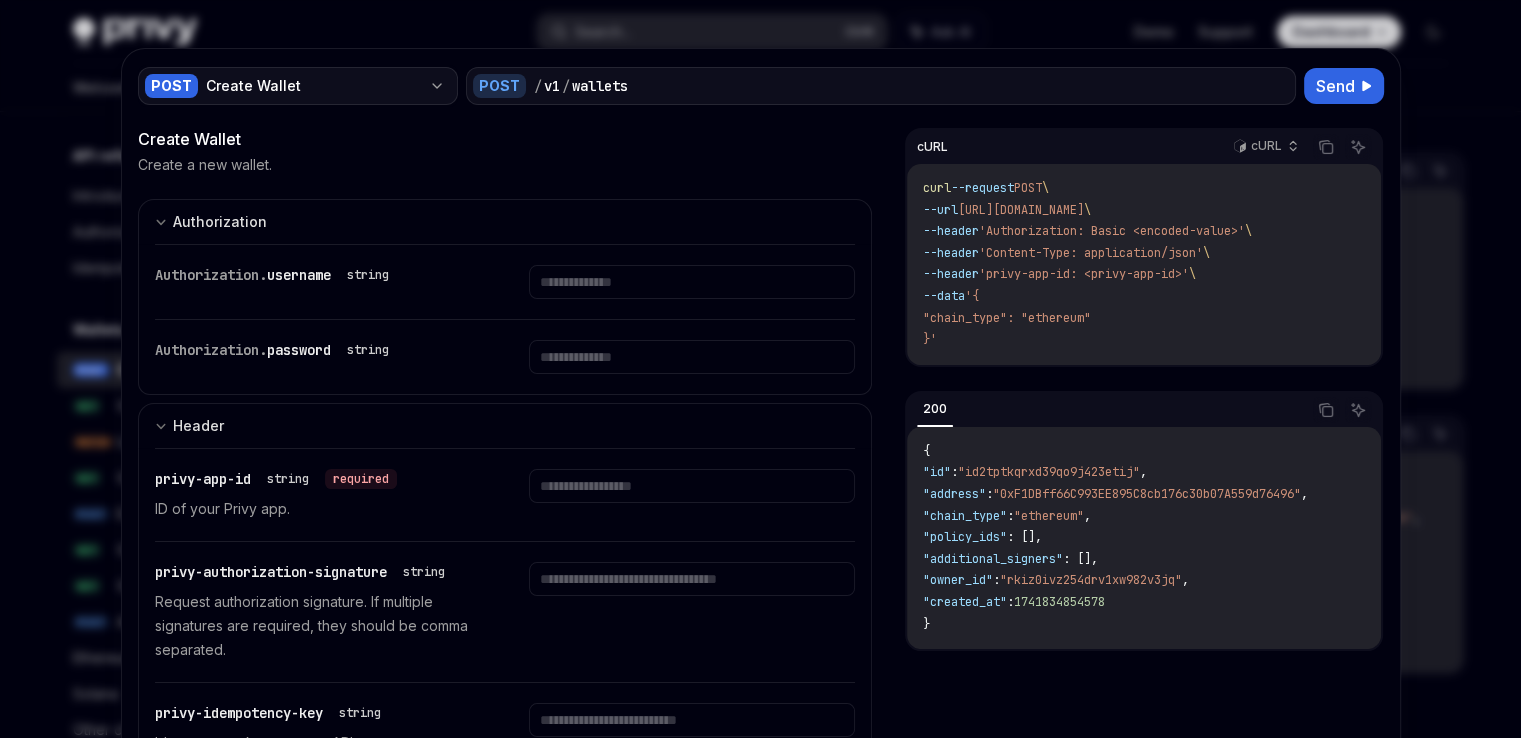 click on "Create Wallet" at bounding box center (313, 86) 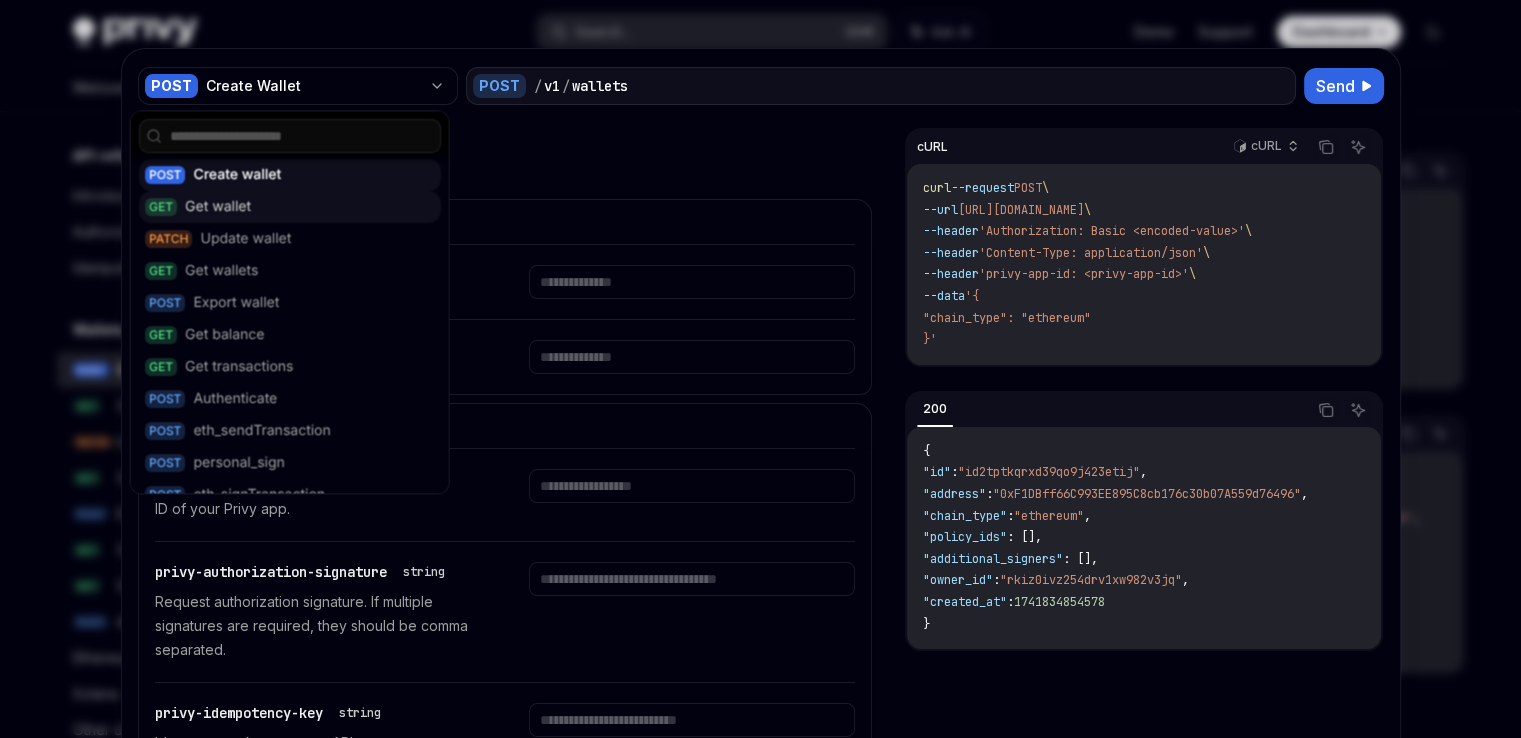 click on "Get wallet" at bounding box center [218, 207] 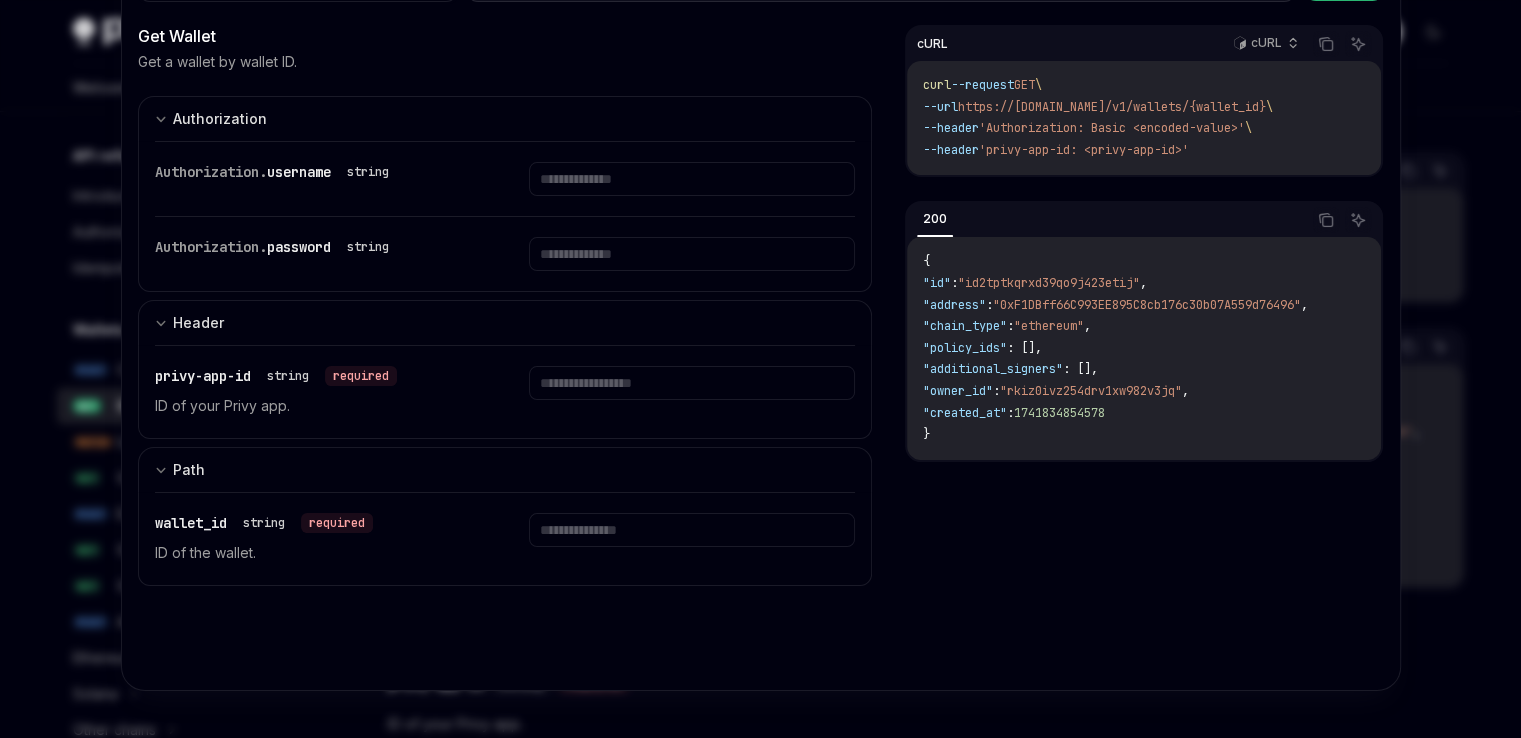 scroll, scrollTop: 0, scrollLeft: 0, axis: both 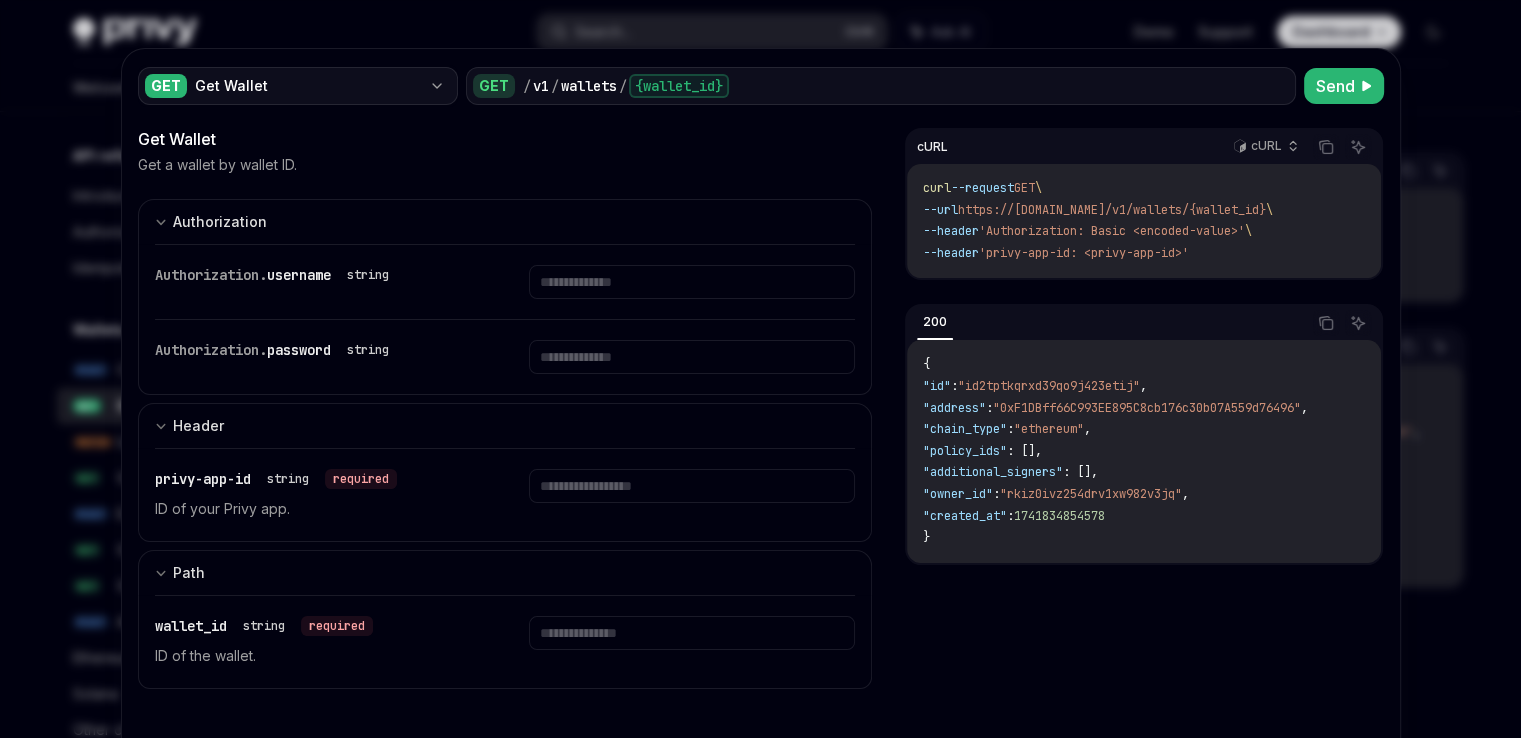 click on "GET Get Wallet" at bounding box center [298, 86] 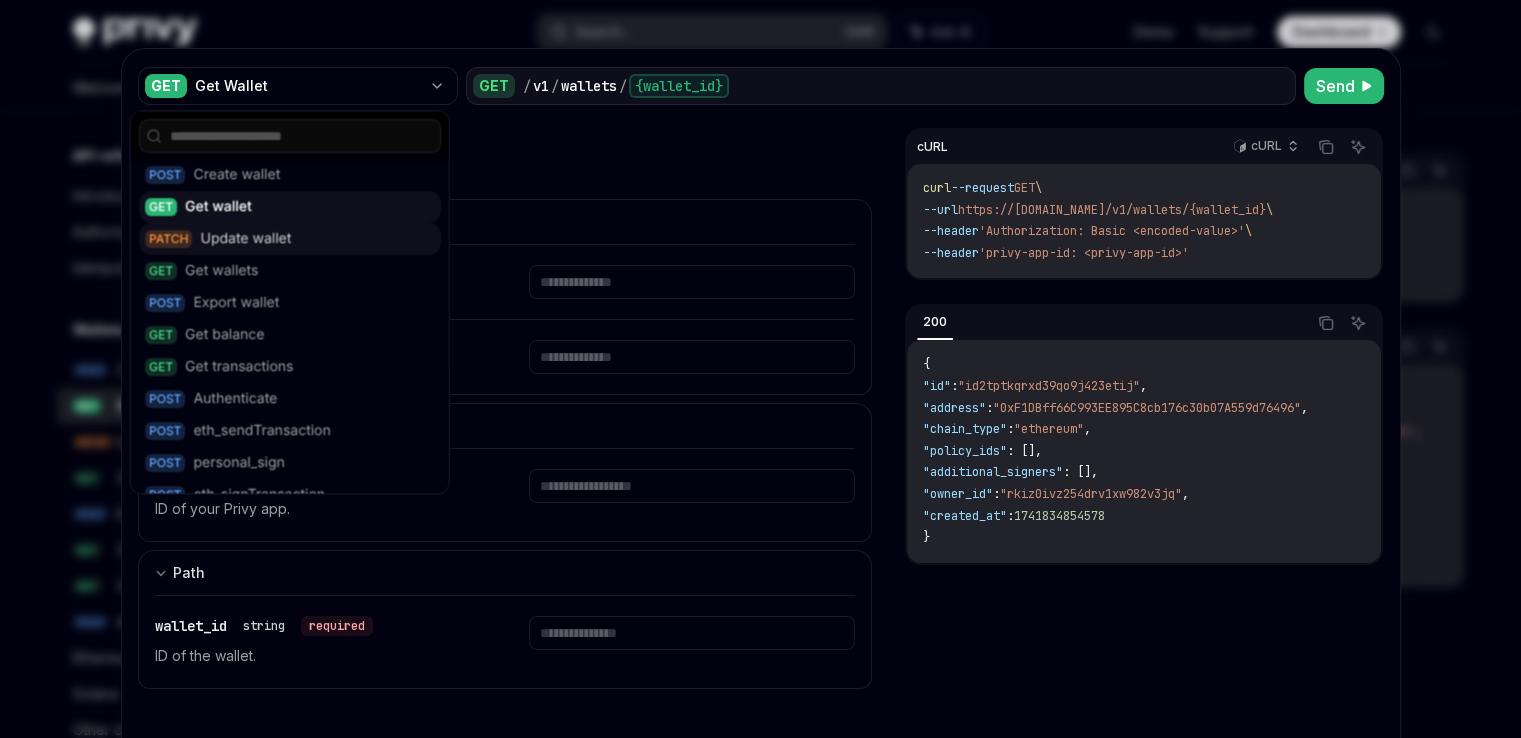 click on "Update wallet" at bounding box center (245, 239) 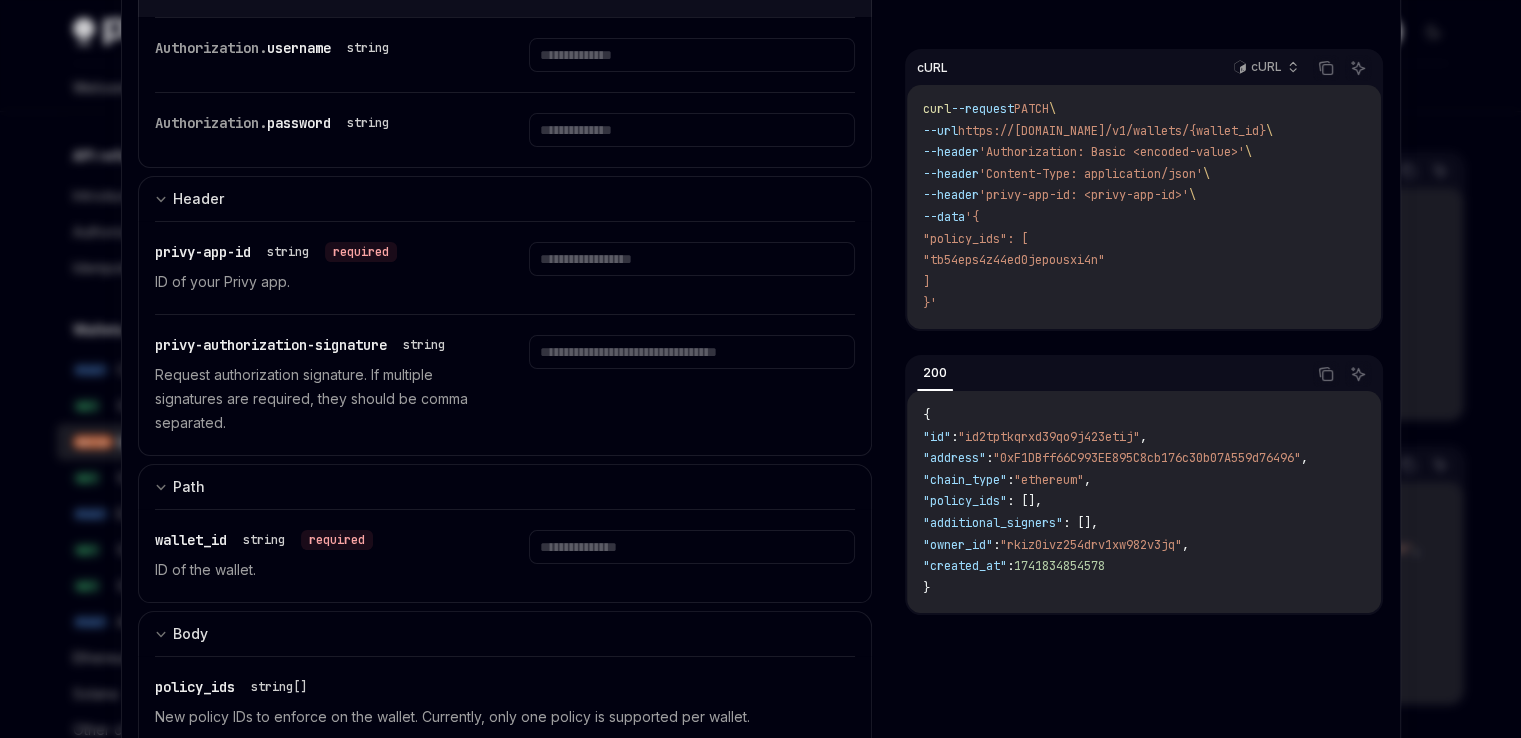 scroll, scrollTop: 0, scrollLeft: 0, axis: both 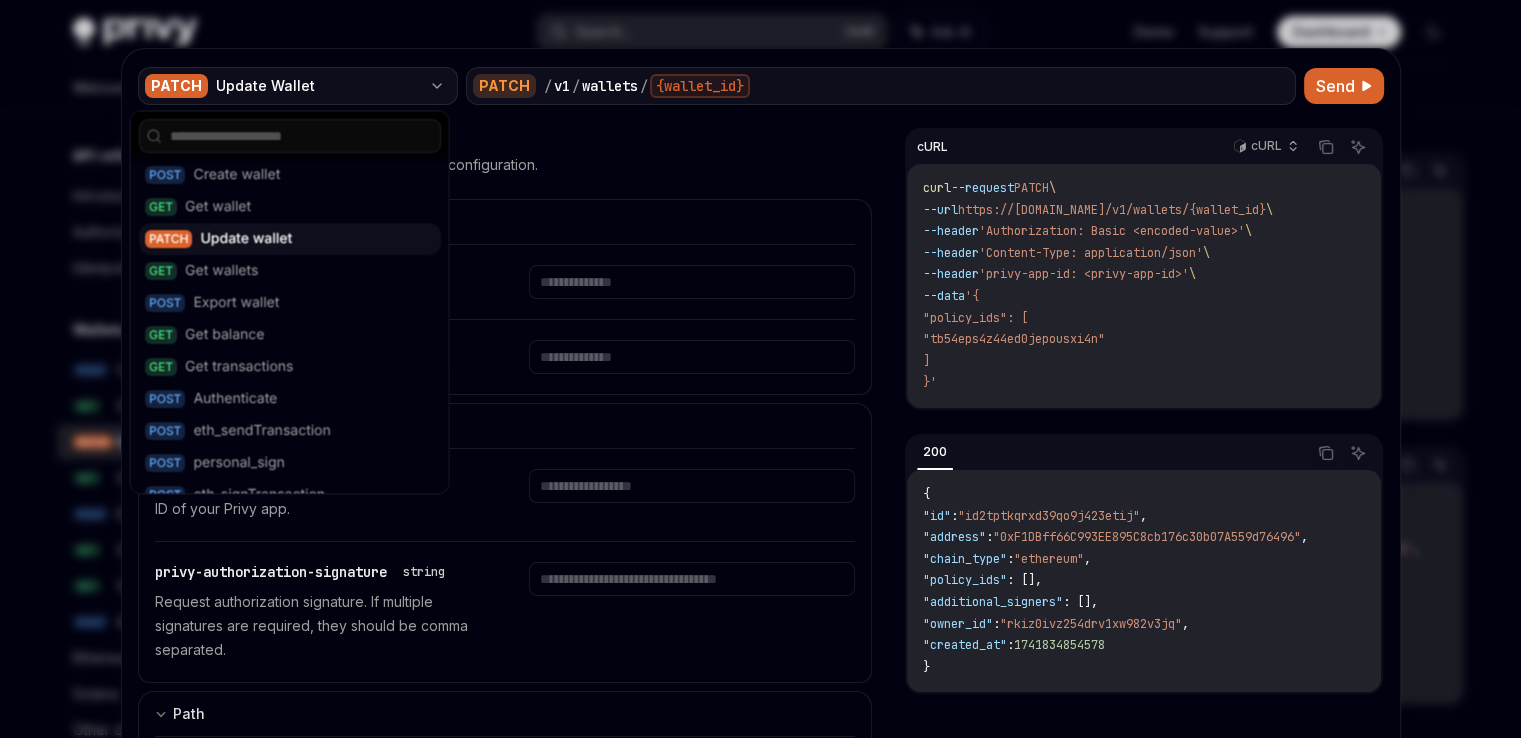 click on "Update Wallet" at bounding box center [318, 86] 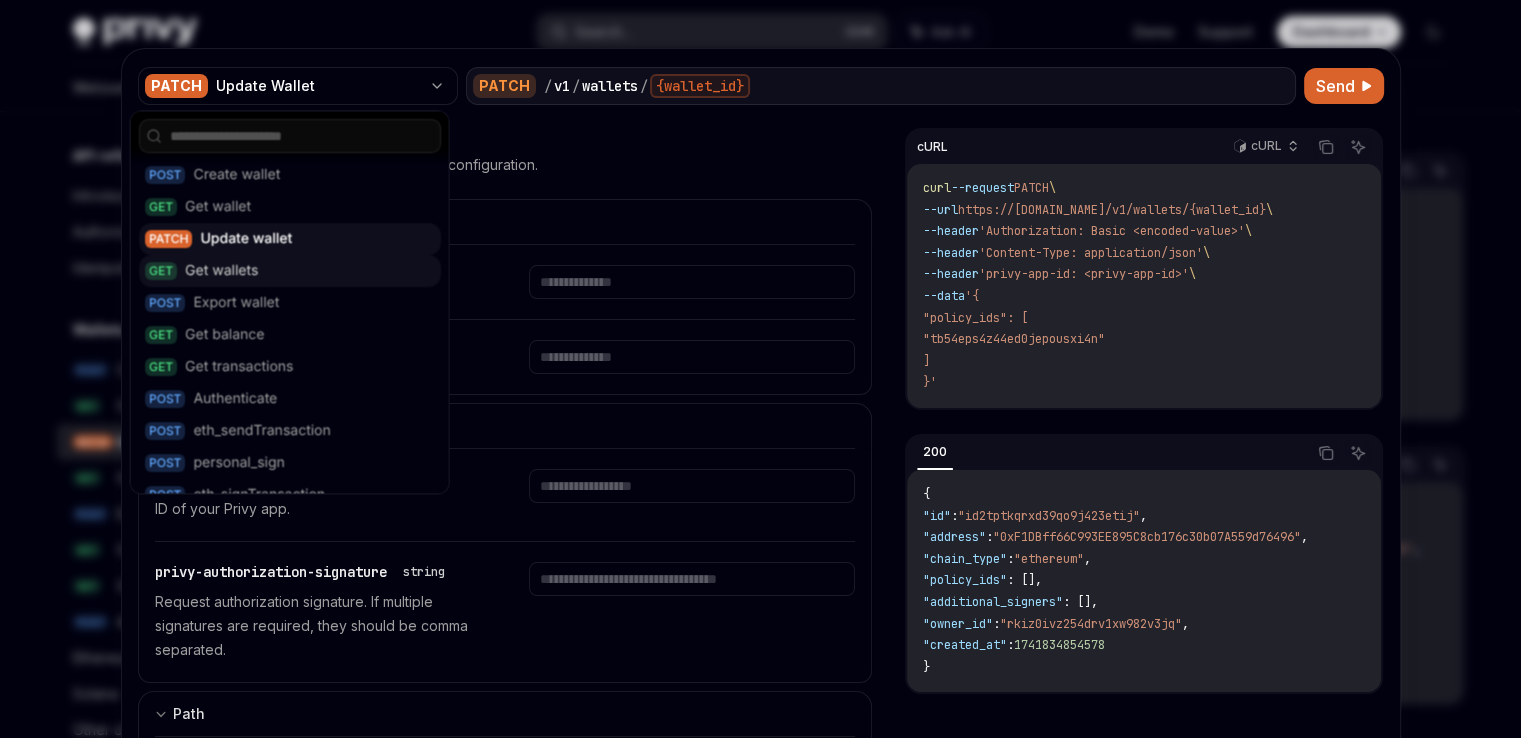 click on "GET Get wallets" at bounding box center (290, 271) 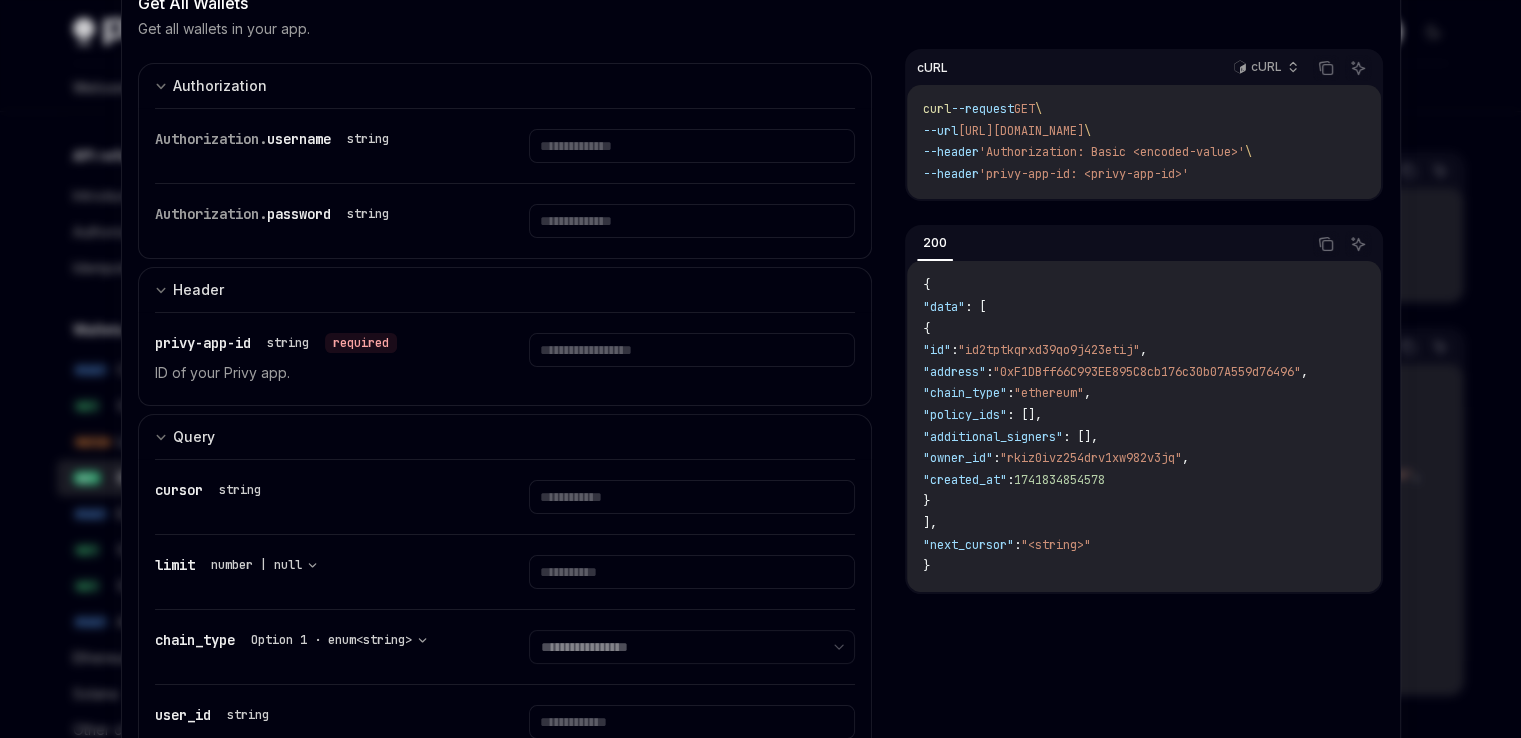 scroll, scrollTop: 0, scrollLeft: 0, axis: both 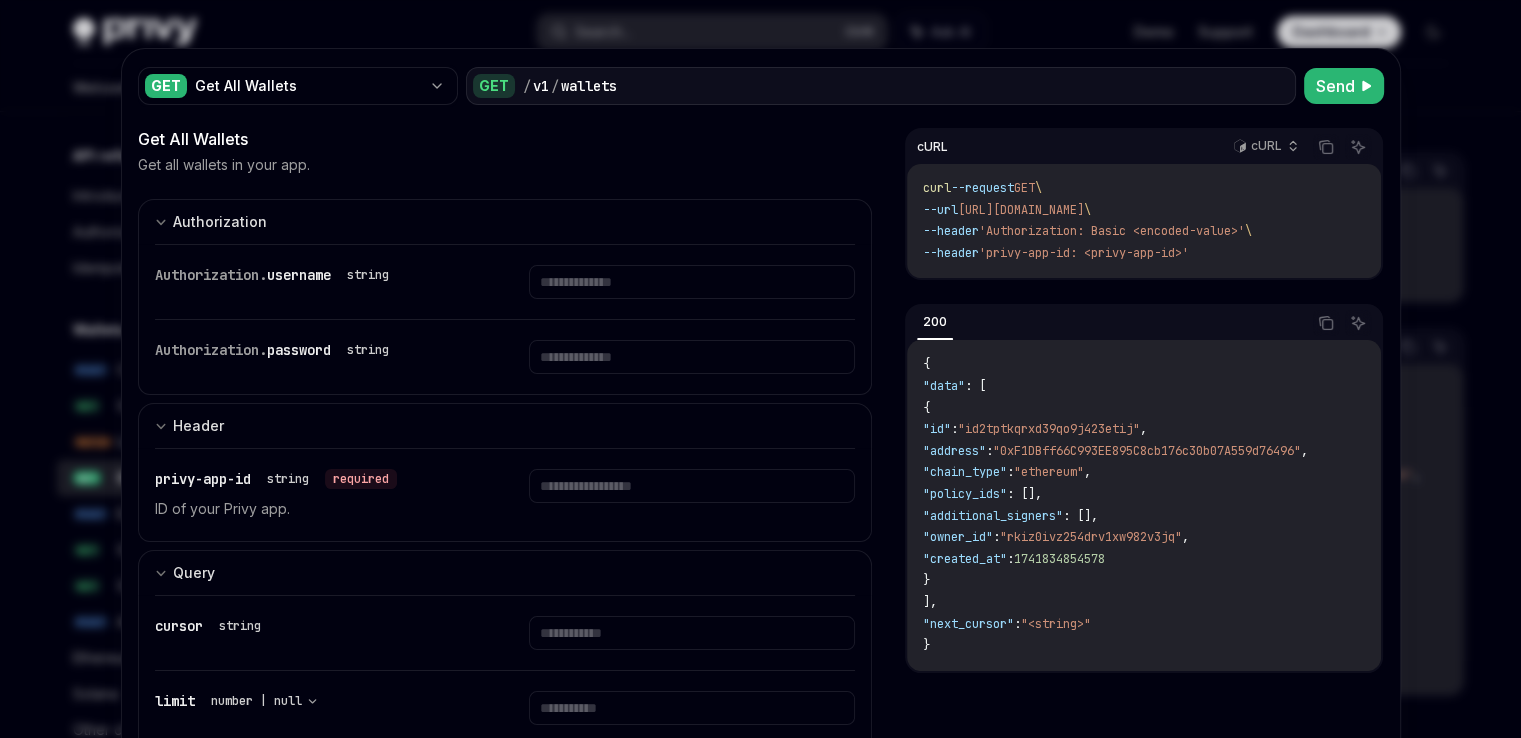 click at bounding box center (760, 369) 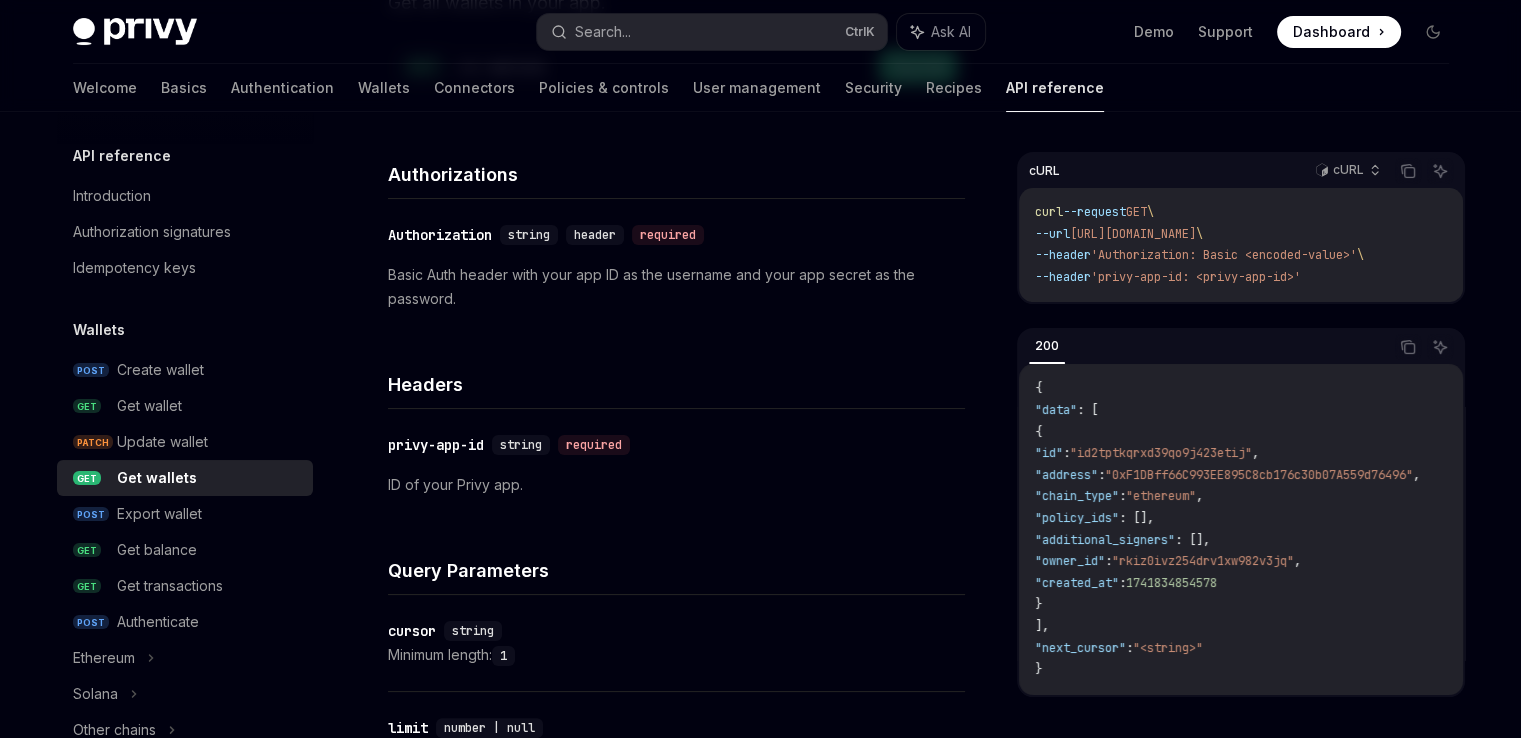 scroll, scrollTop: 0, scrollLeft: 0, axis: both 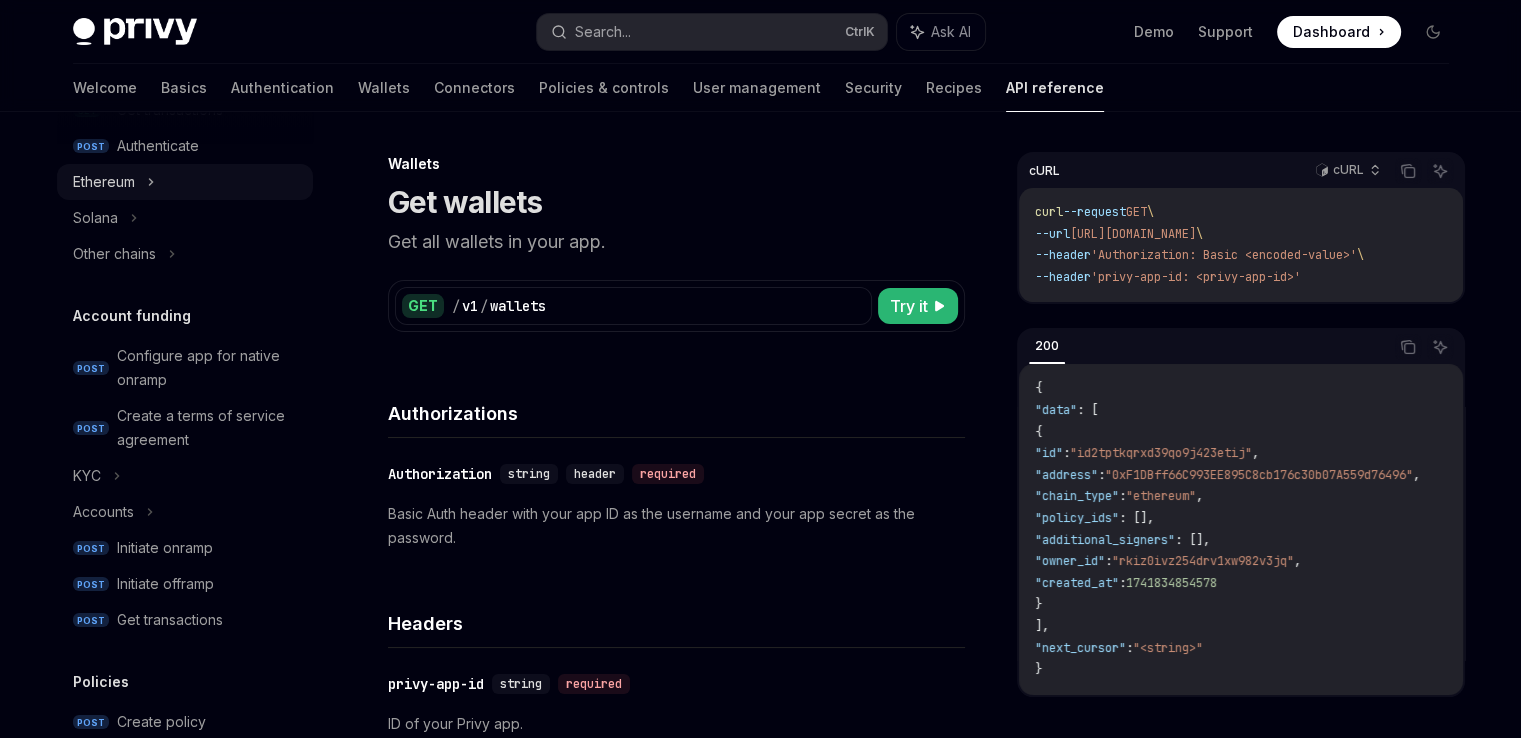 click on "Ethereum" at bounding box center (185, 182) 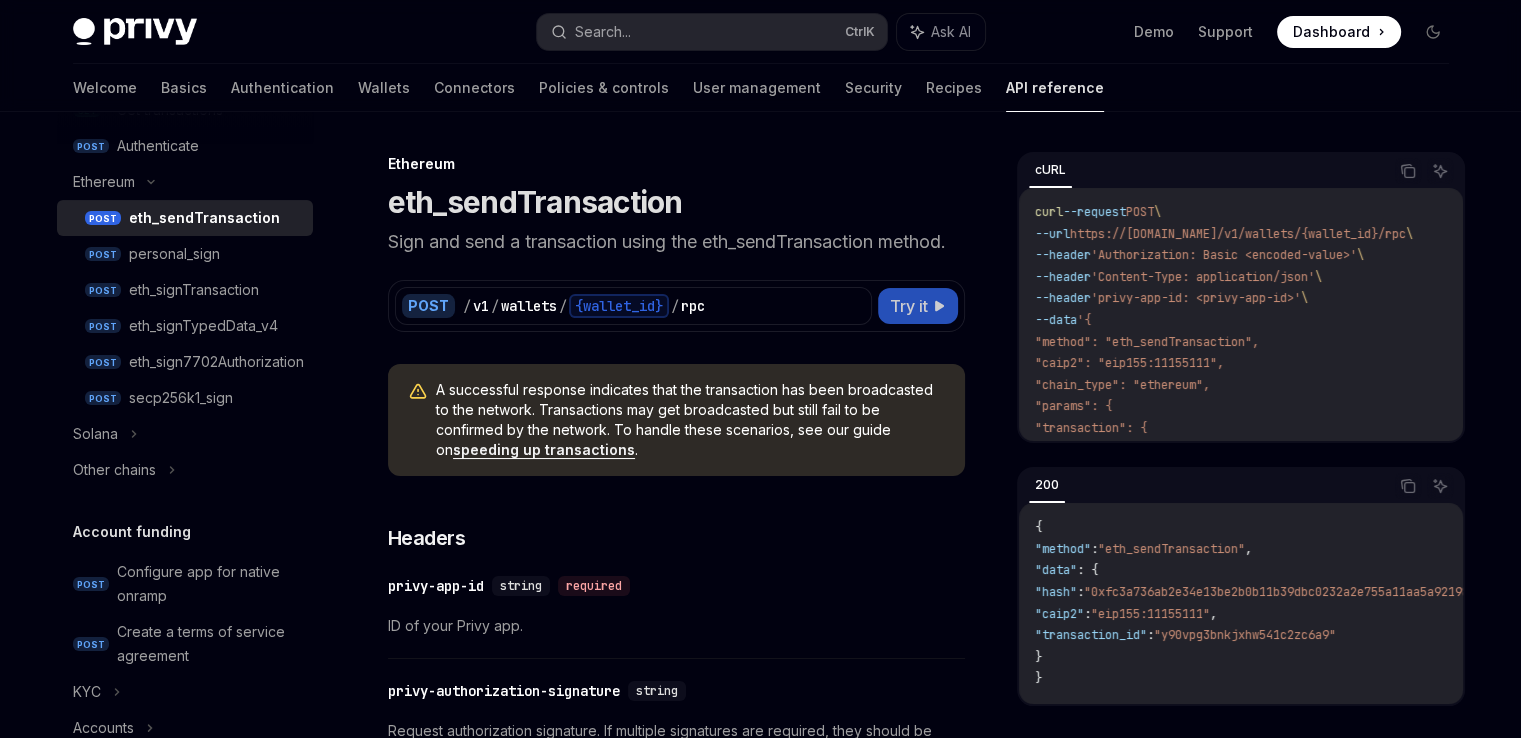 click on "Try it" at bounding box center (909, 306) 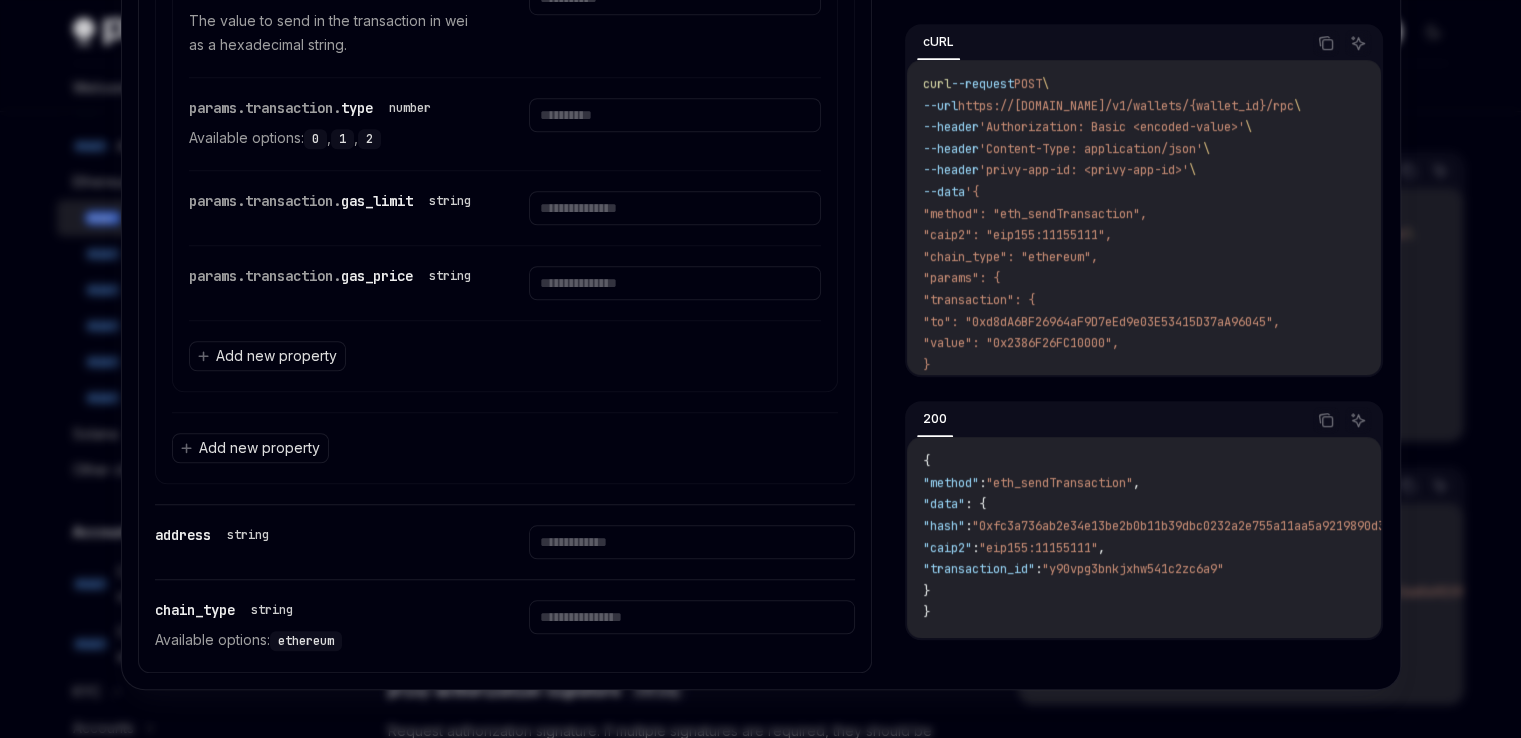 scroll, scrollTop: 1656, scrollLeft: 0, axis: vertical 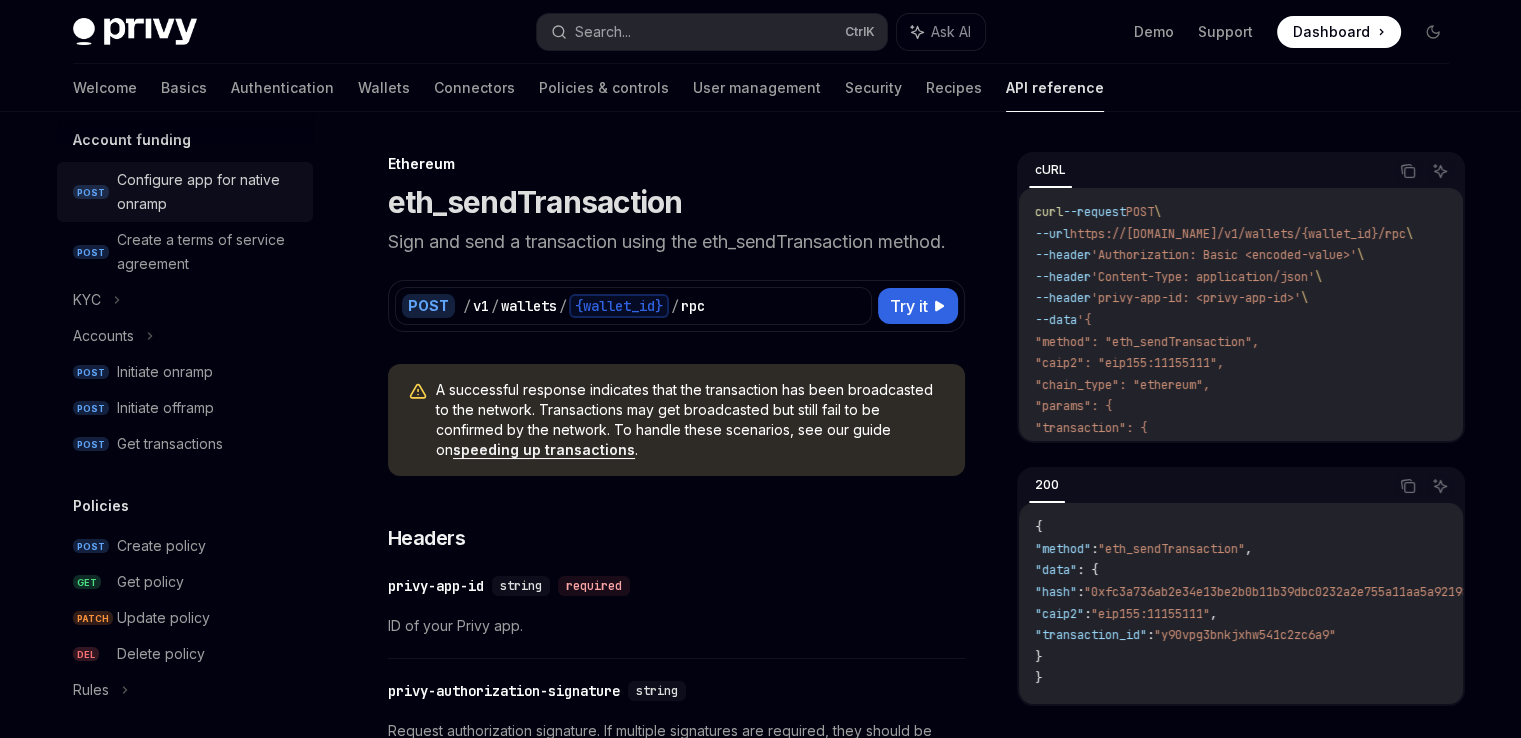 click on "Configure app for native onramp" at bounding box center (209, 192) 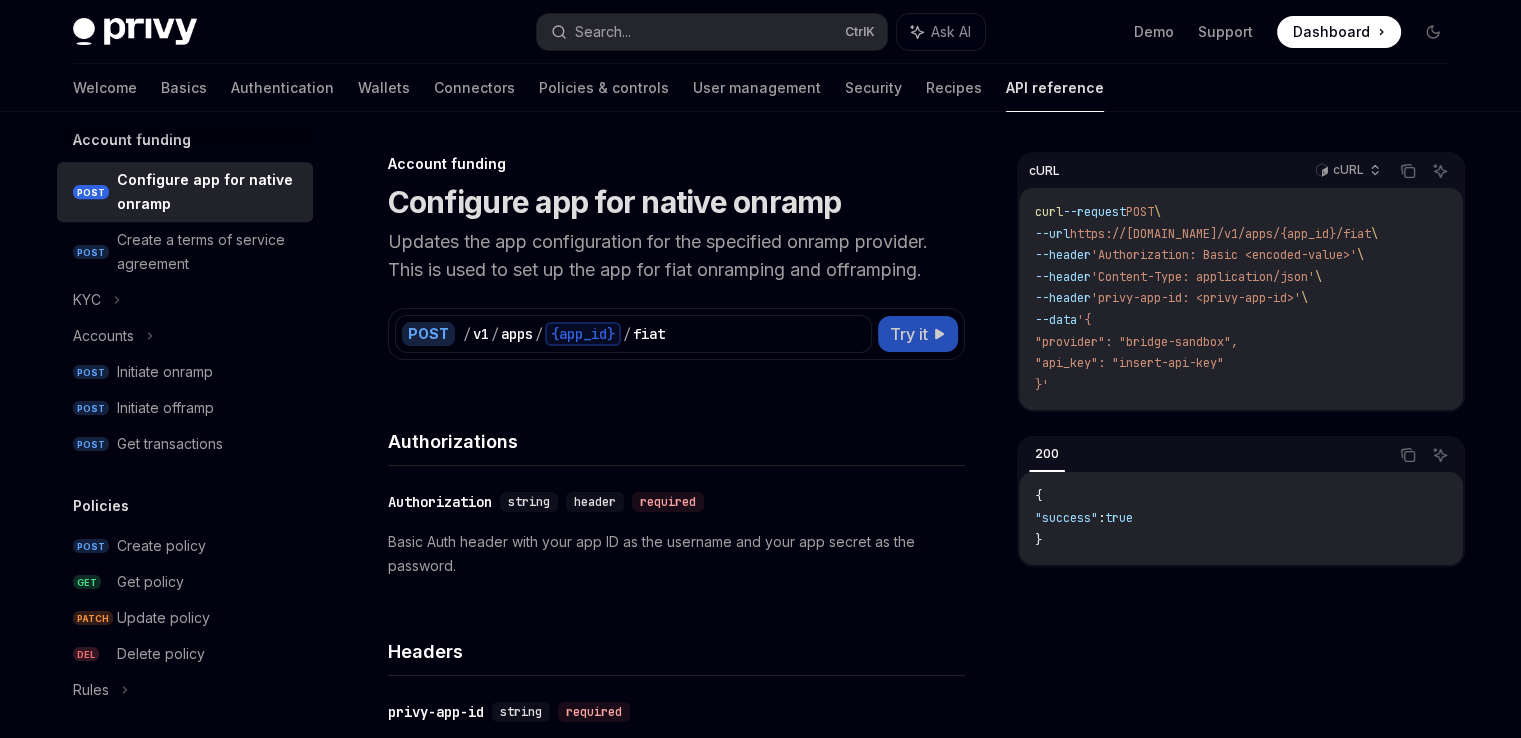 click 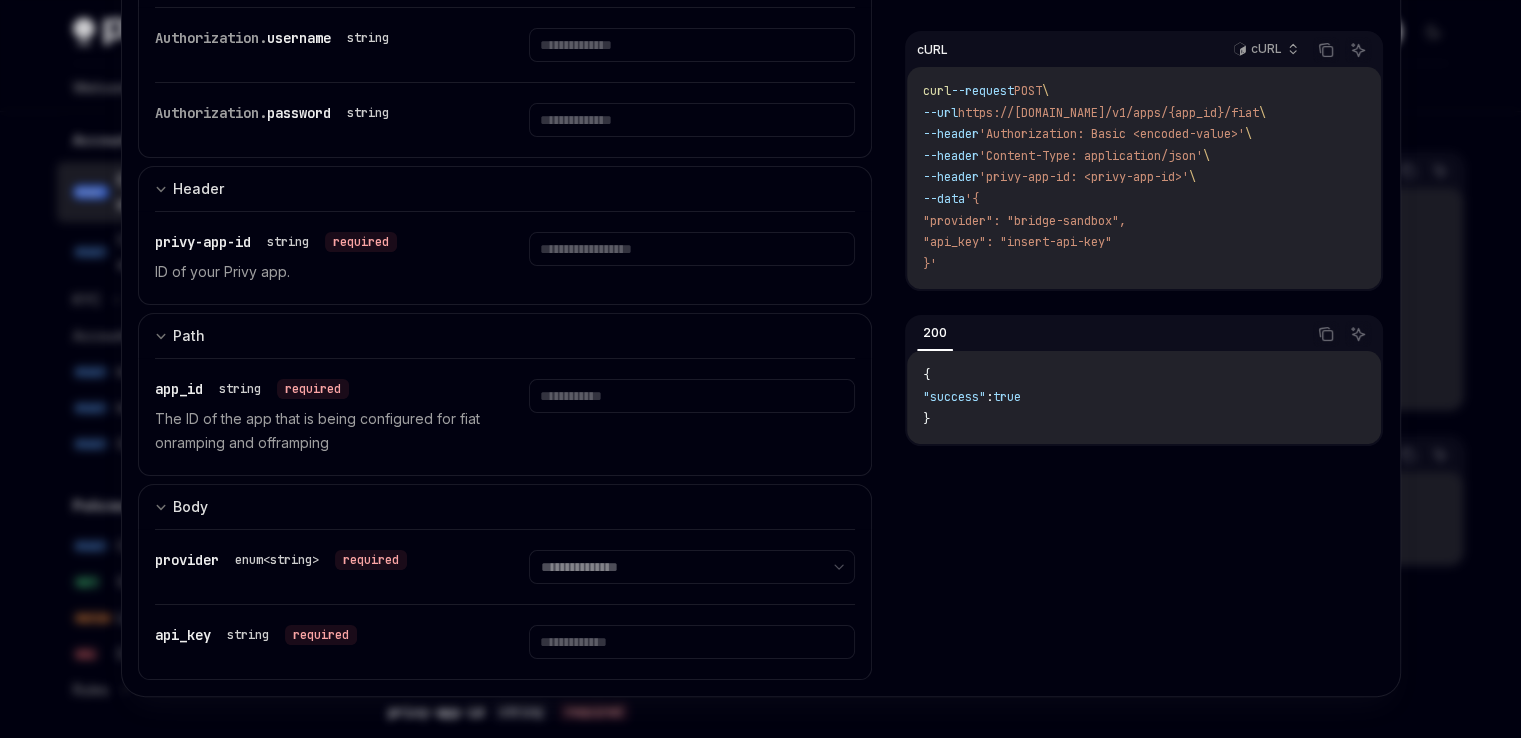 scroll, scrollTop: 259, scrollLeft: 0, axis: vertical 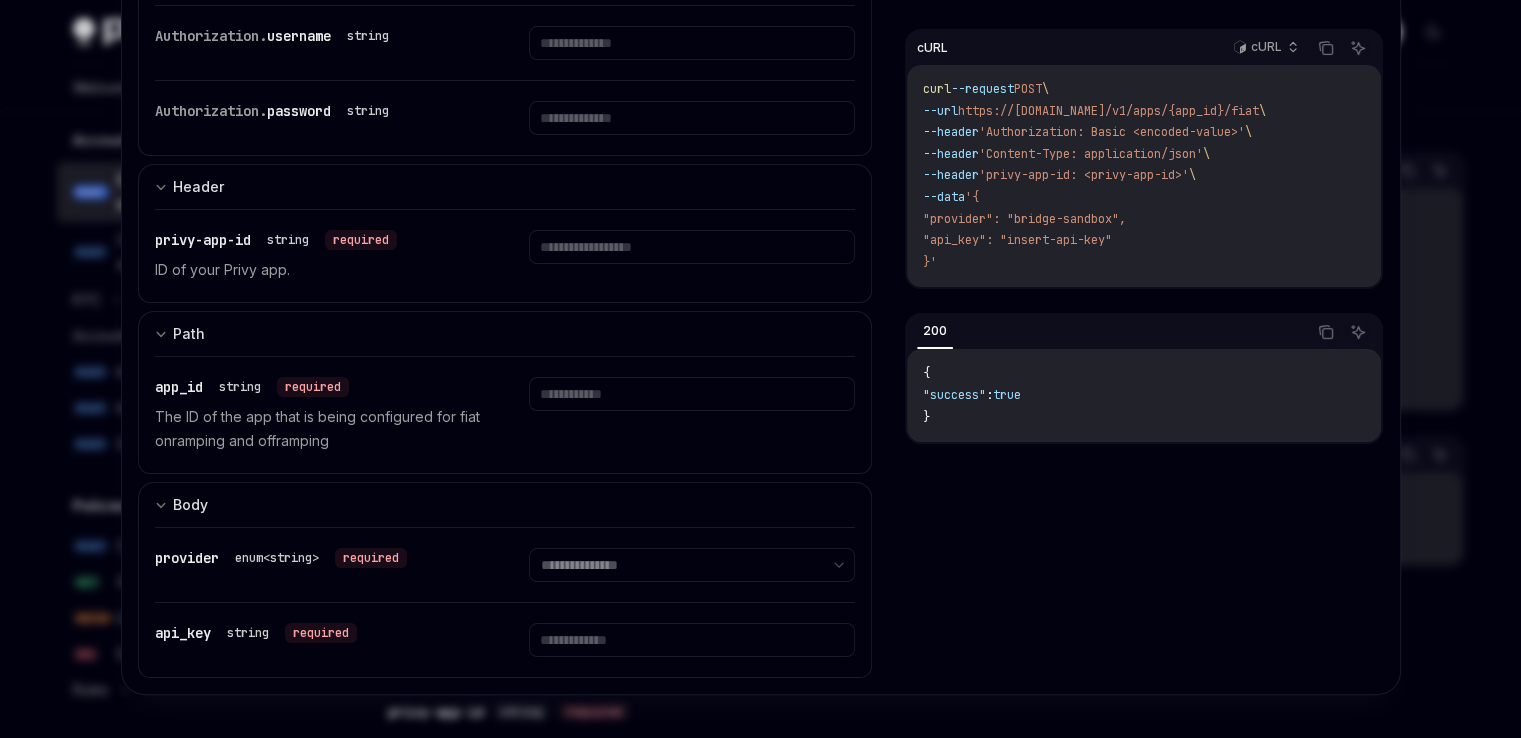 click at bounding box center [760, 369] 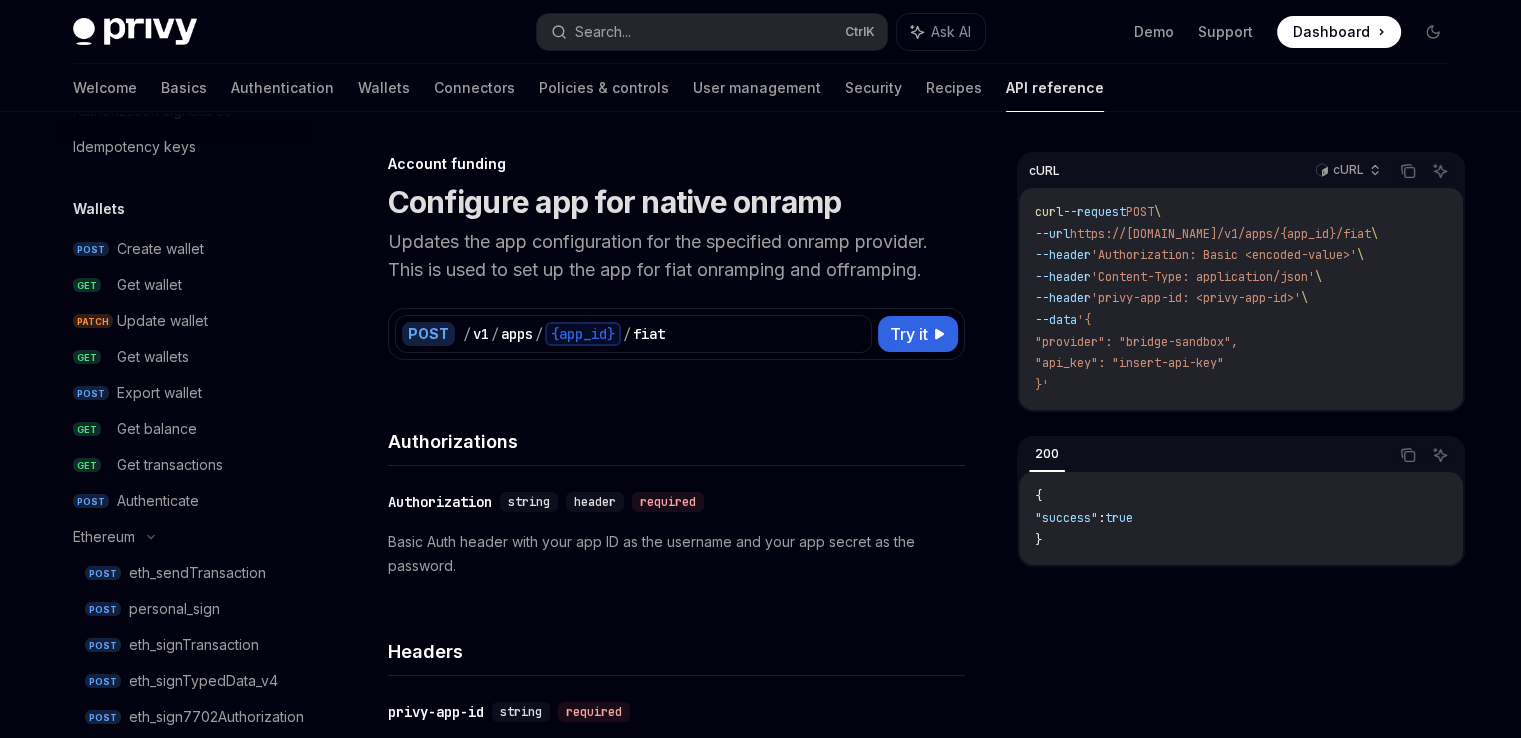 scroll, scrollTop: 0, scrollLeft: 0, axis: both 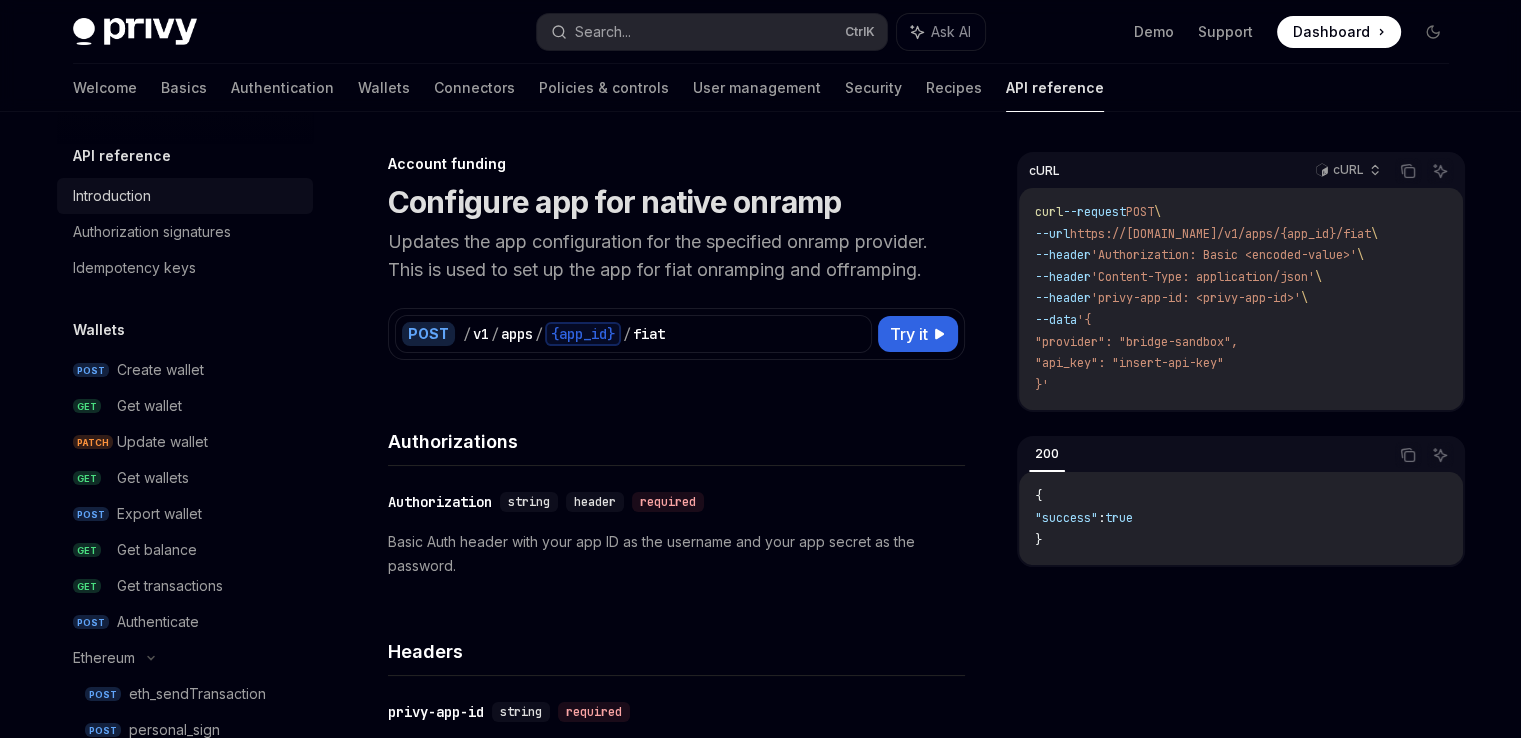 click on "Introduction" at bounding box center (112, 196) 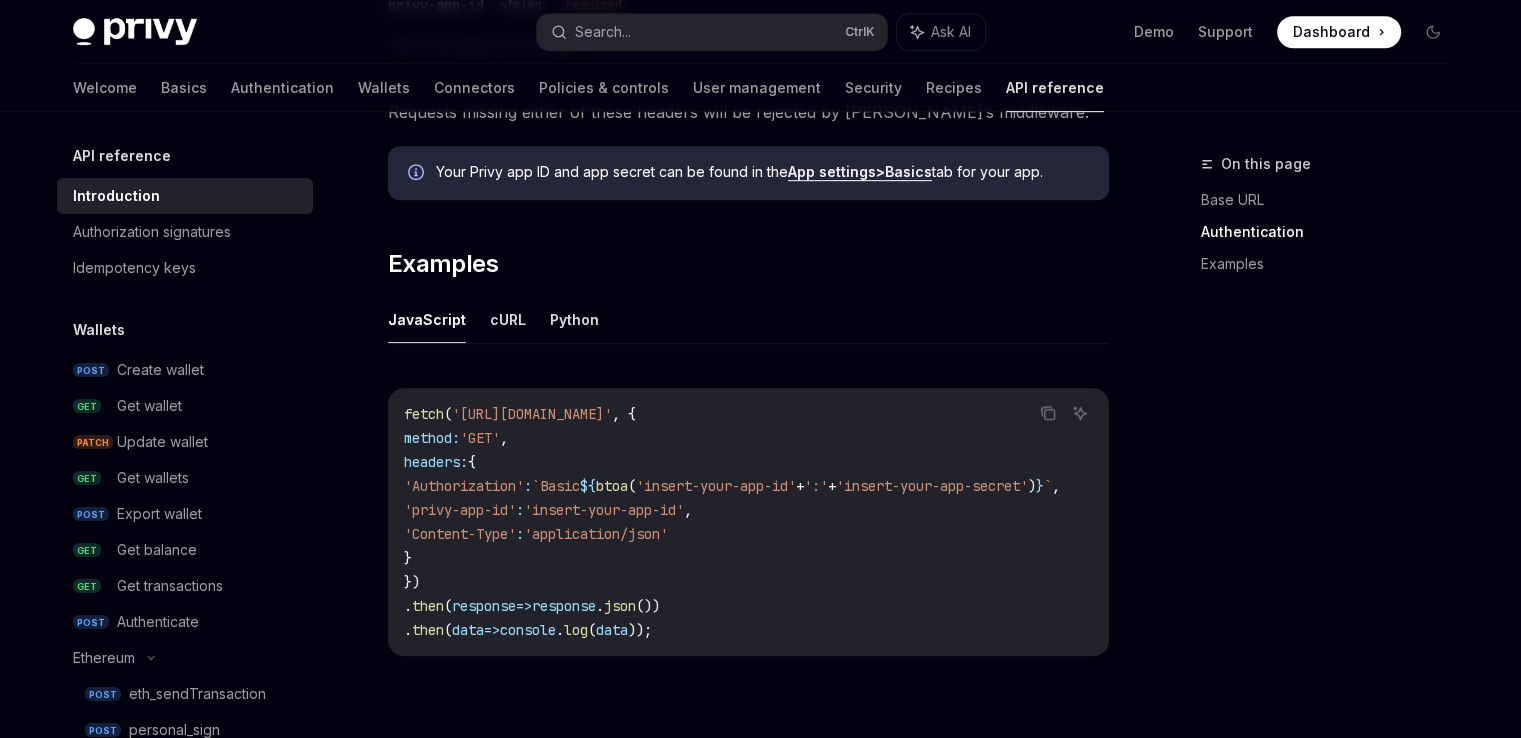 scroll, scrollTop: 1128, scrollLeft: 0, axis: vertical 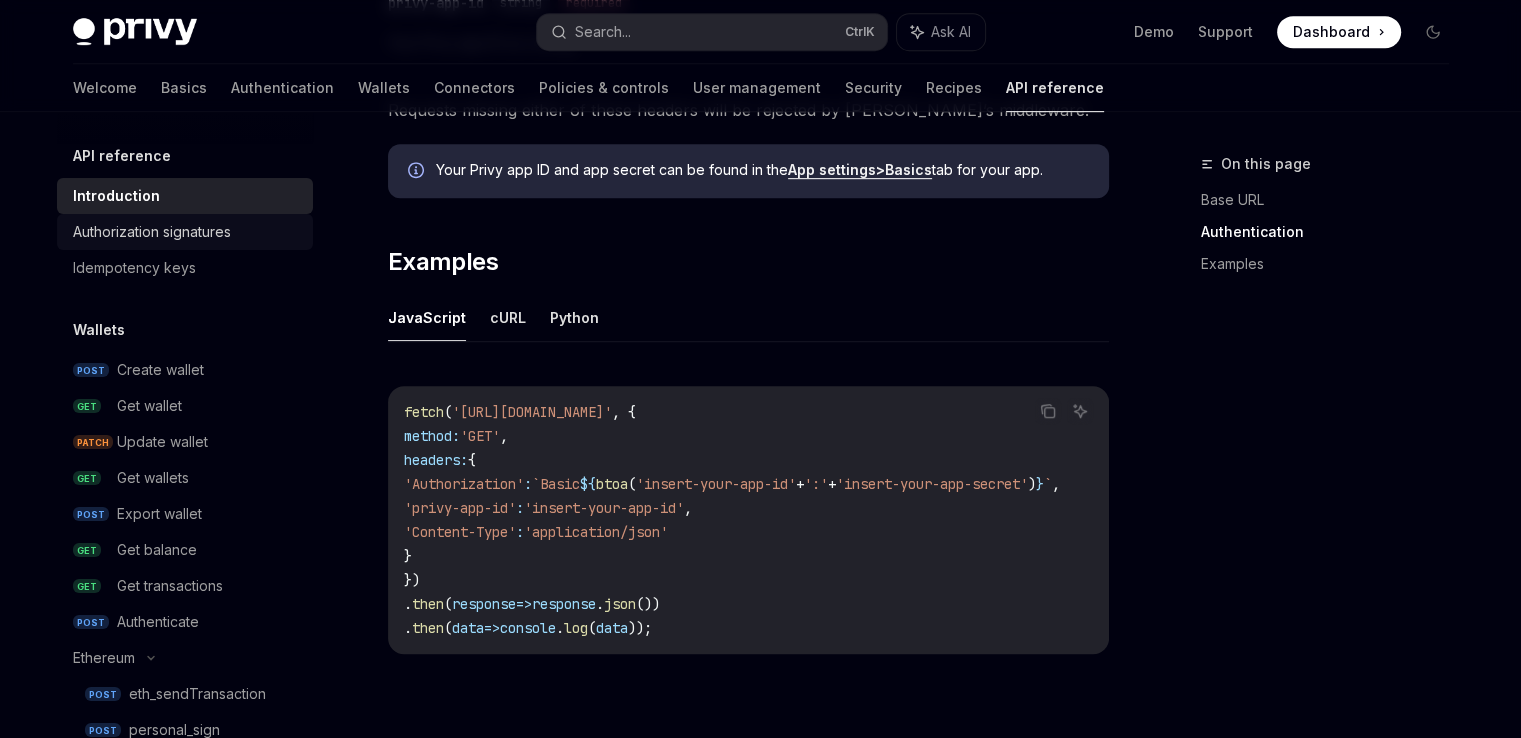 click on "Authorization signatures" at bounding box center [152, 232] 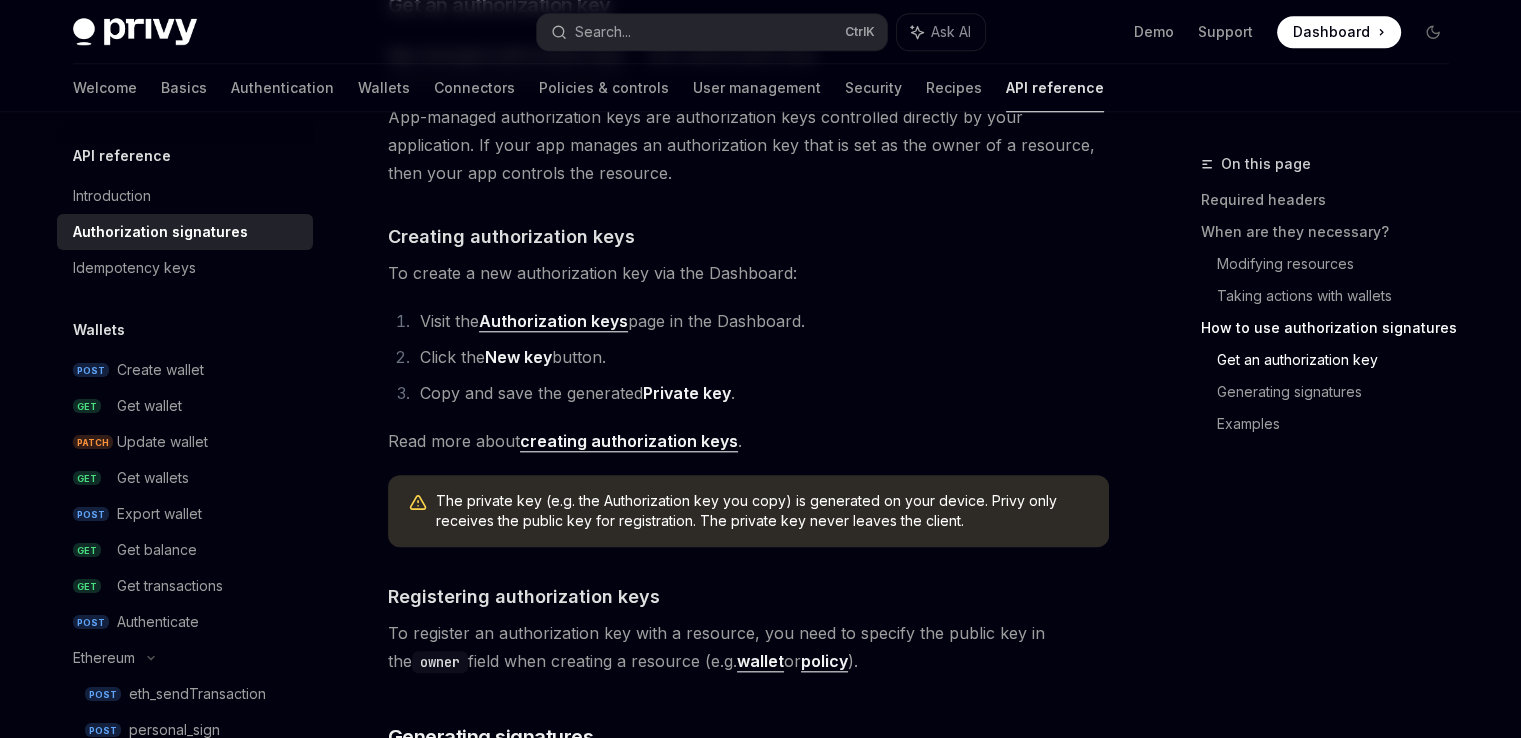 scroll, scrollTop: 1916, scrollLeft: 0, axis: vertical 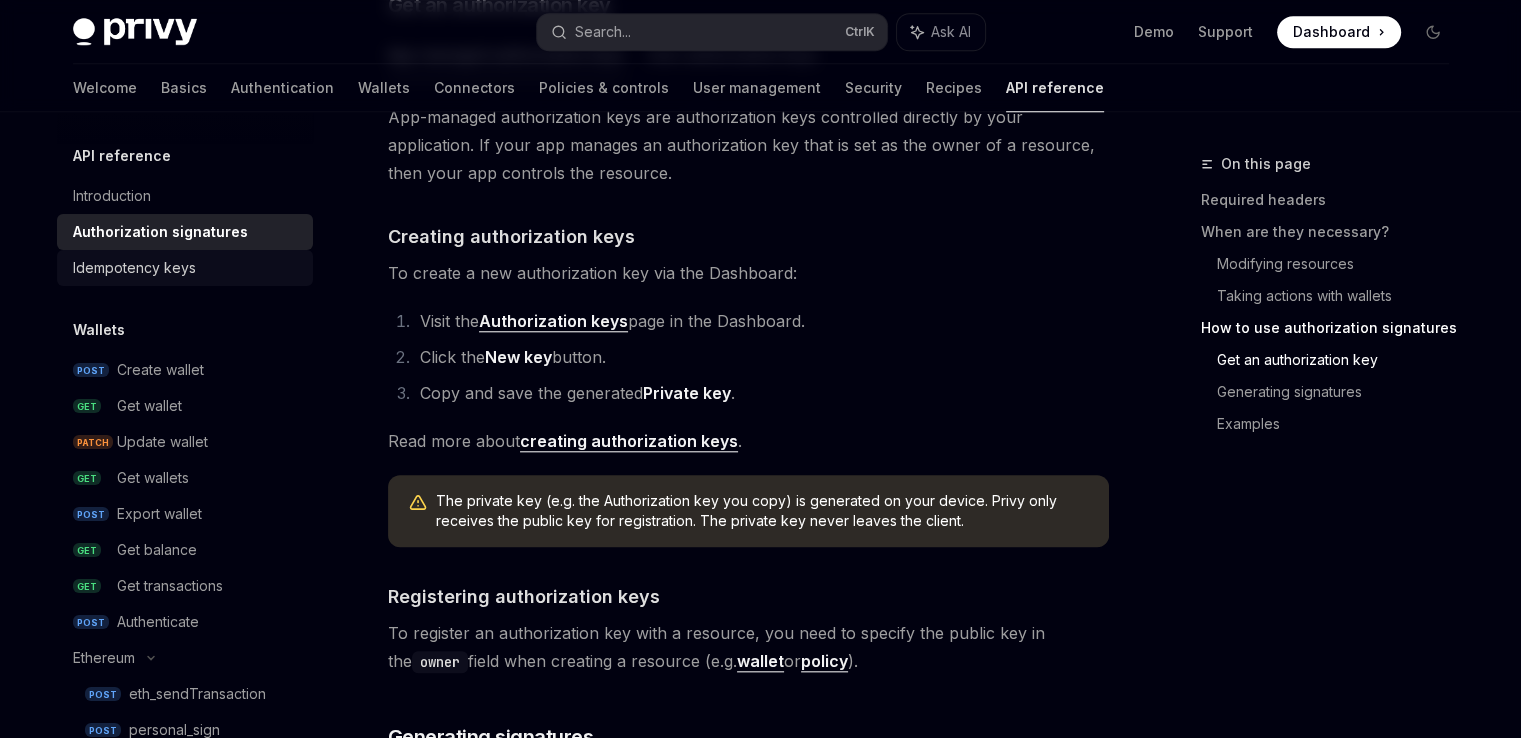 click on "Idempotency keys" at bounding box center [134, 268] 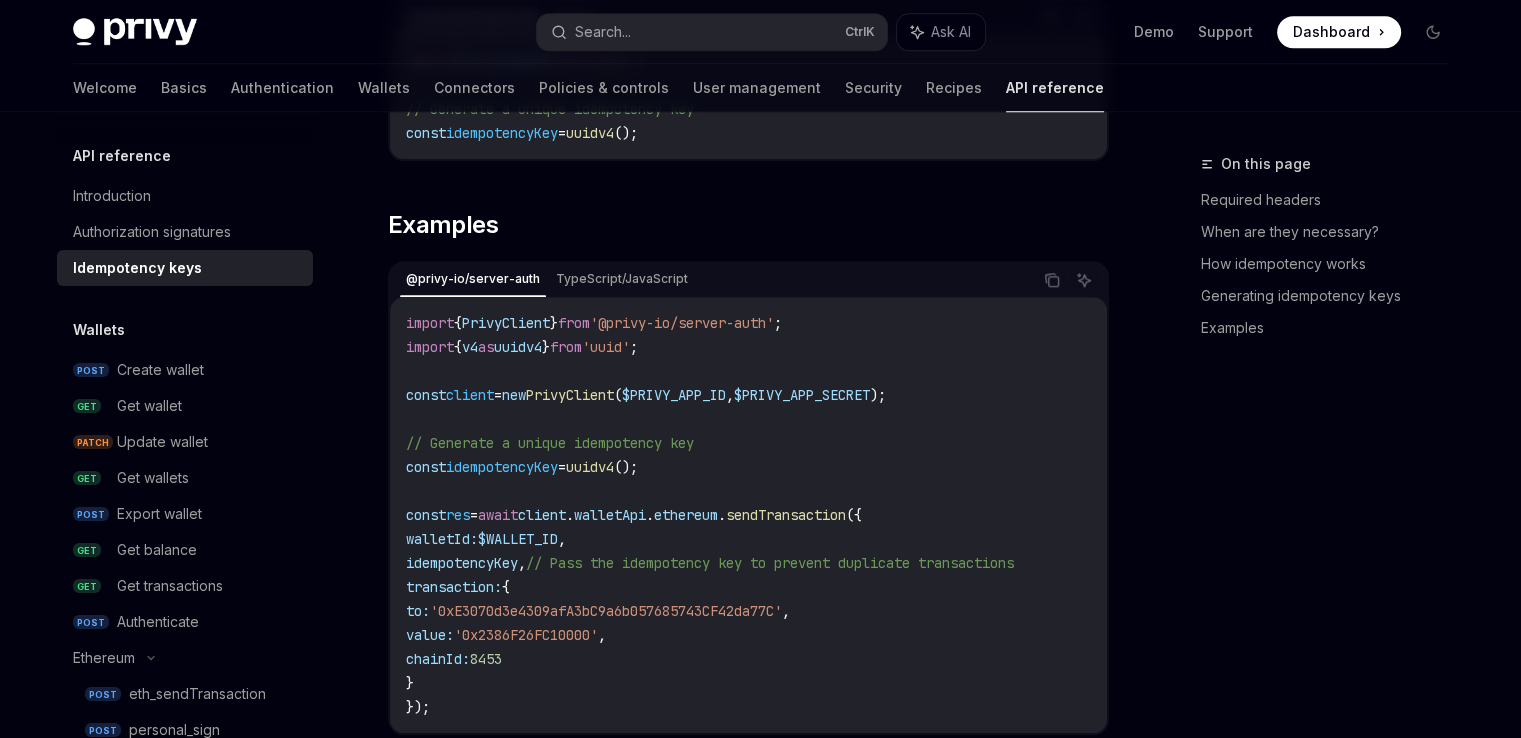 type on "*" 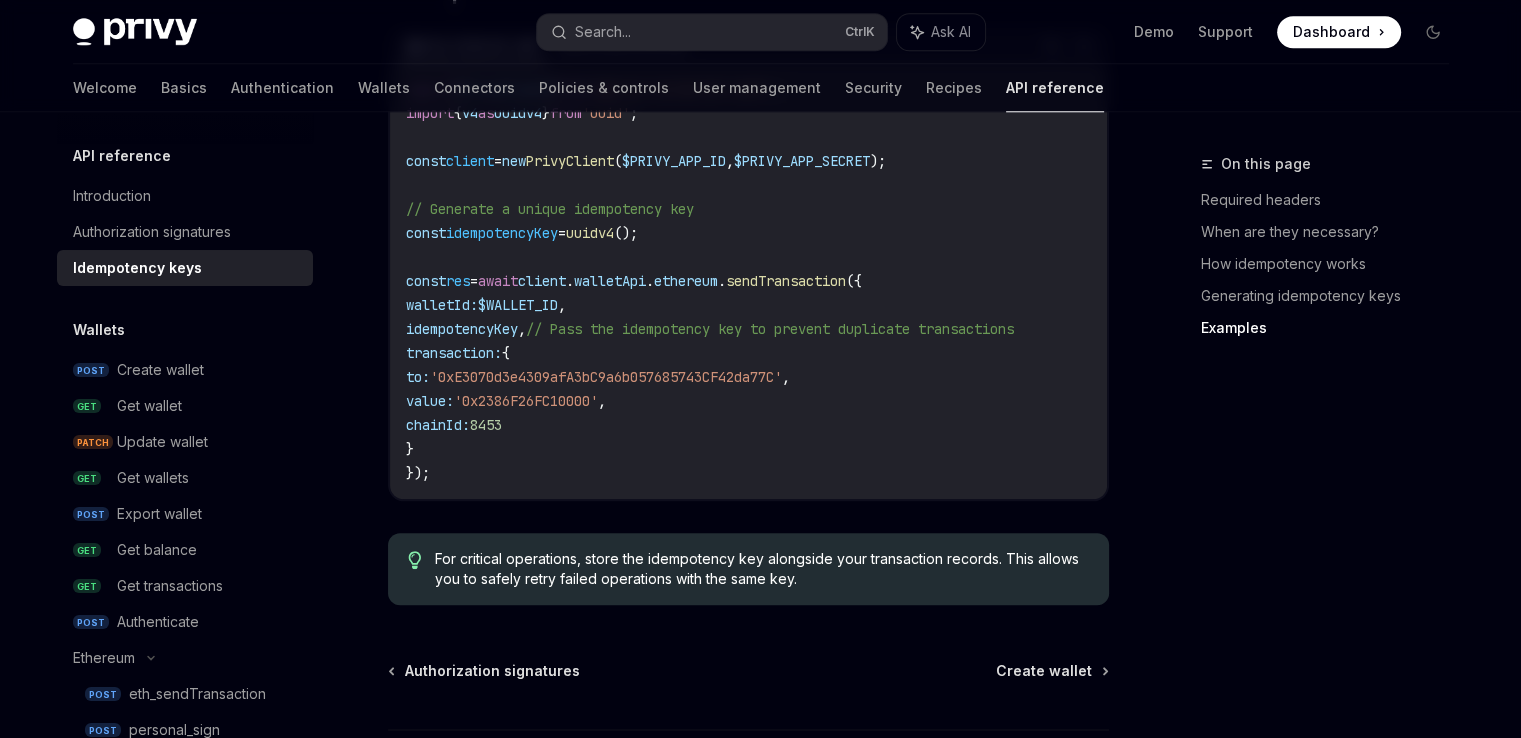 scroll, scrollTop: 2293, scrollLeft: 0, axis: vertical 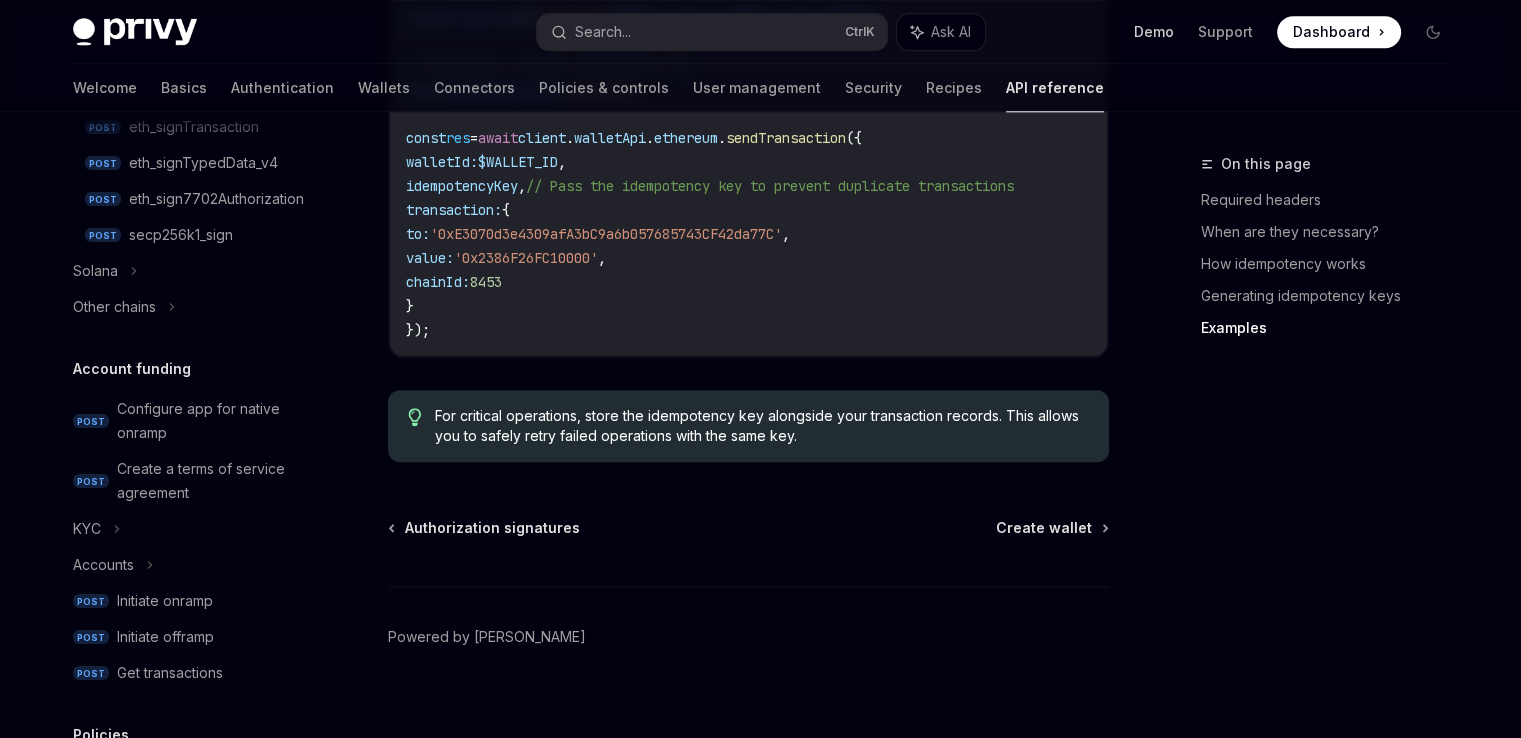 click on "Demo" at bounding box center [1154, 32] 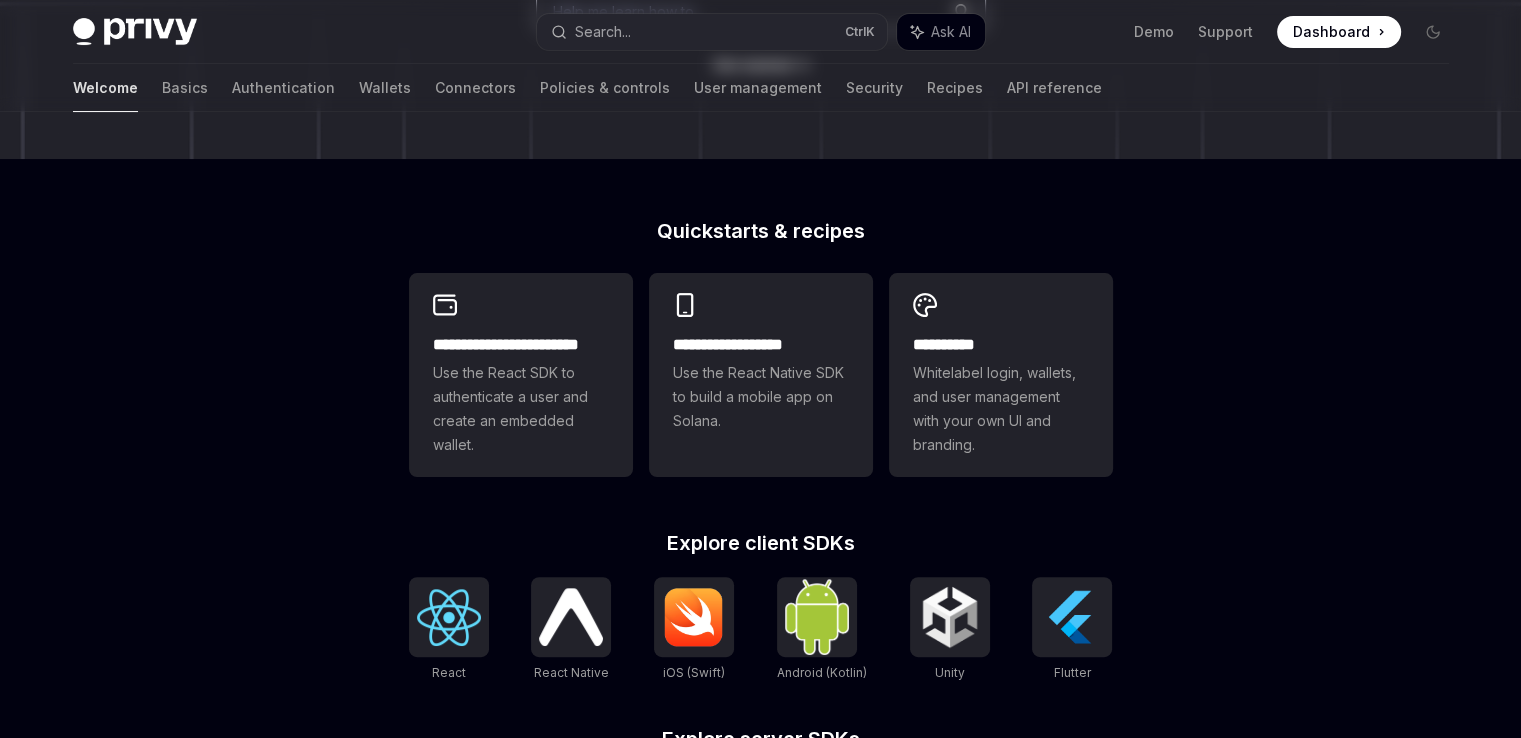scroll, scrollTop: 0, scrollLeft: 0, axis: both 